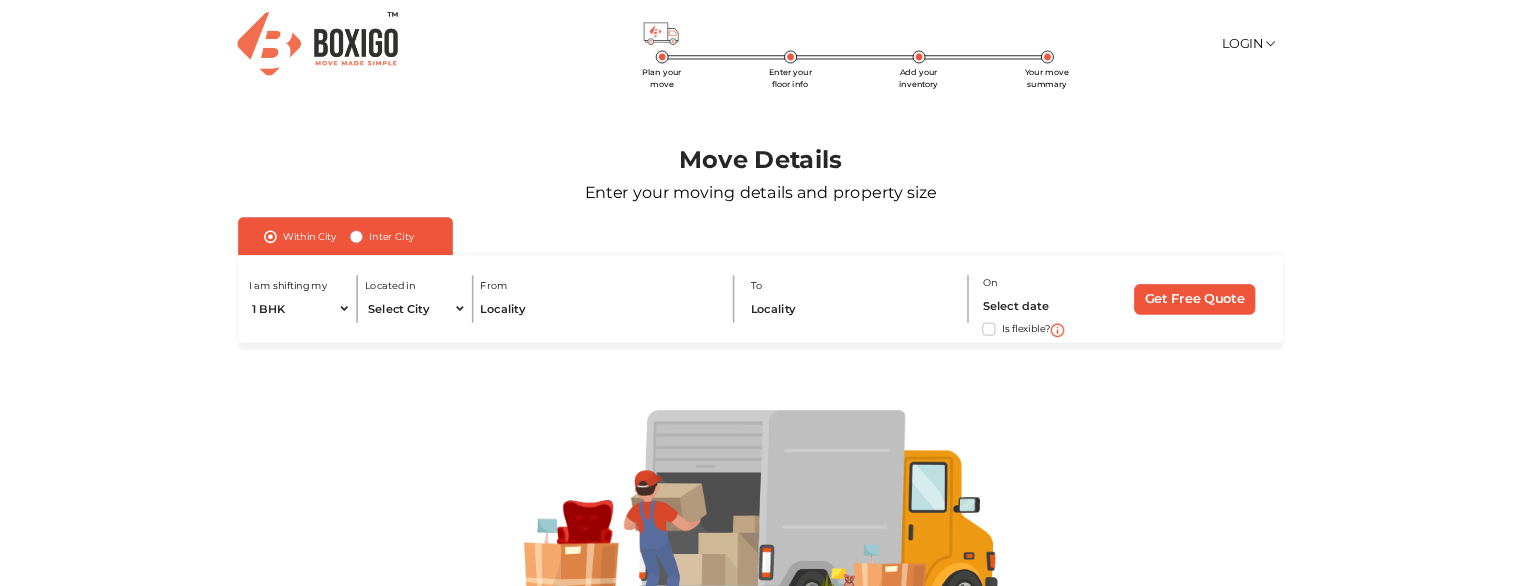 scroll, scrollTop: 0, scrollLeft: 0, axis: both 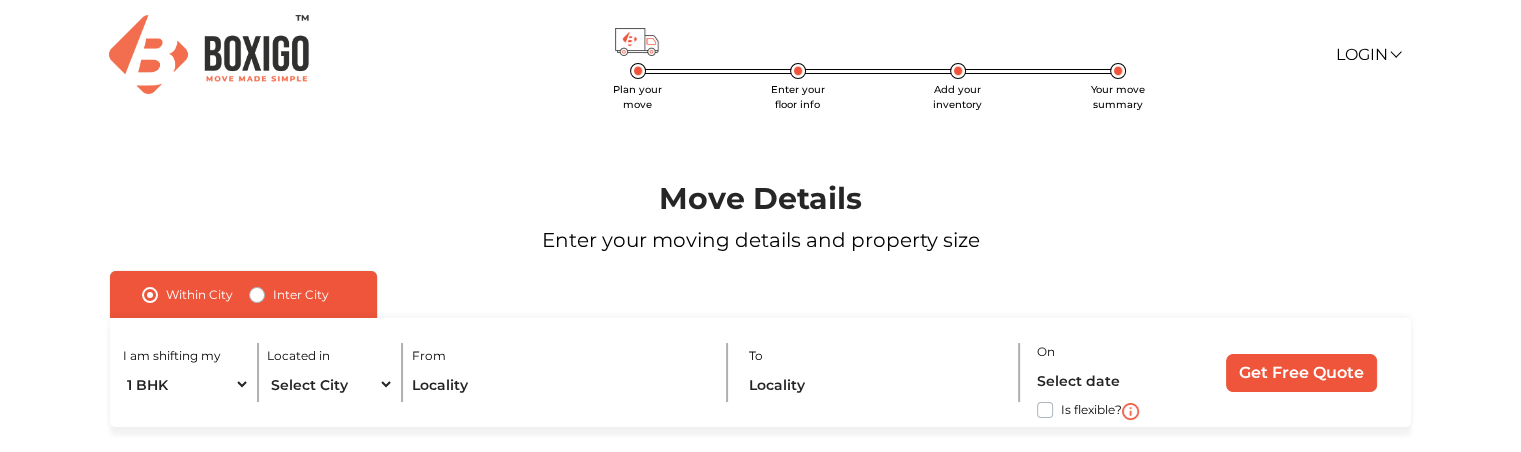 click on "Plan your   move Enter your   floor info Add your   inventory Your move   summary Login Customer Vendor" at bounding box center (761, 55) 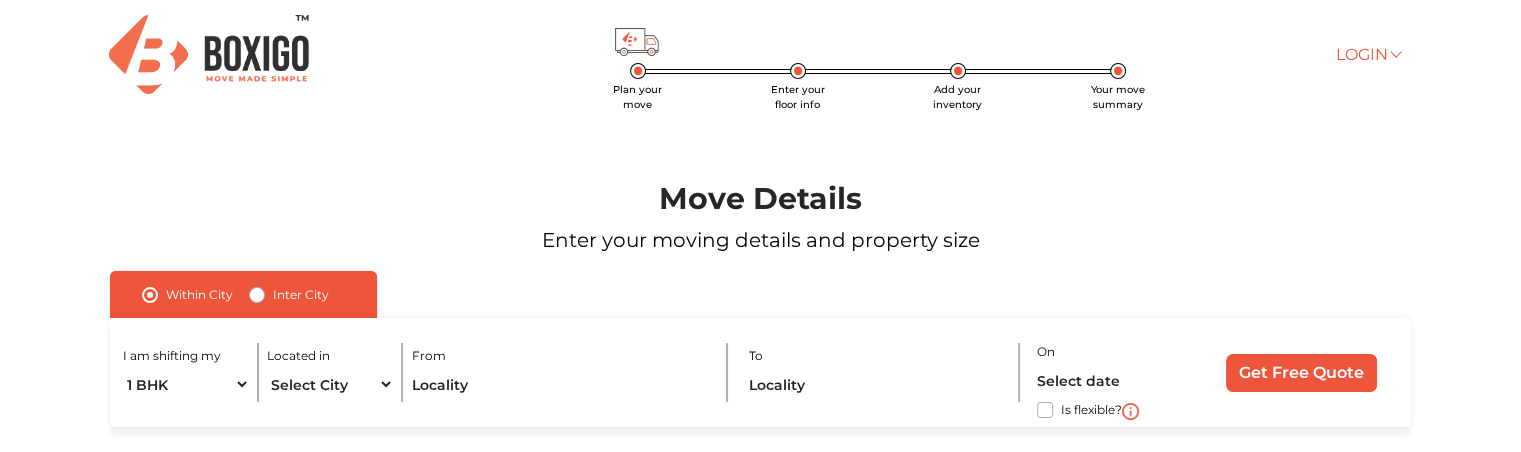 click on "Login" at bounding box center (1367, 54) 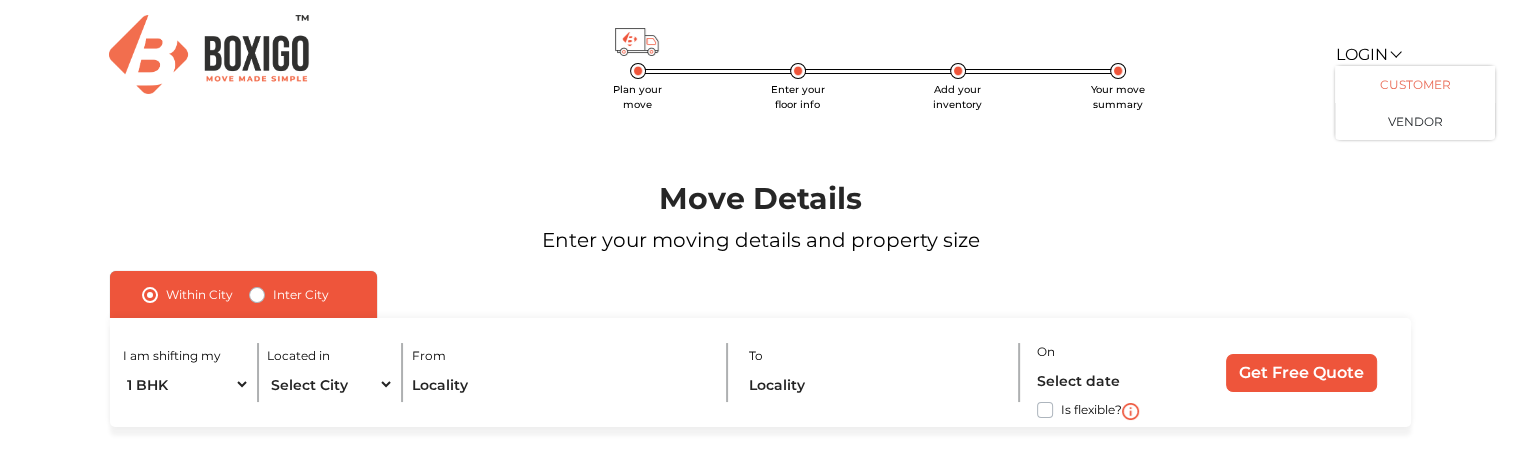 click on "Customer" at bounding box center (1415, 84) 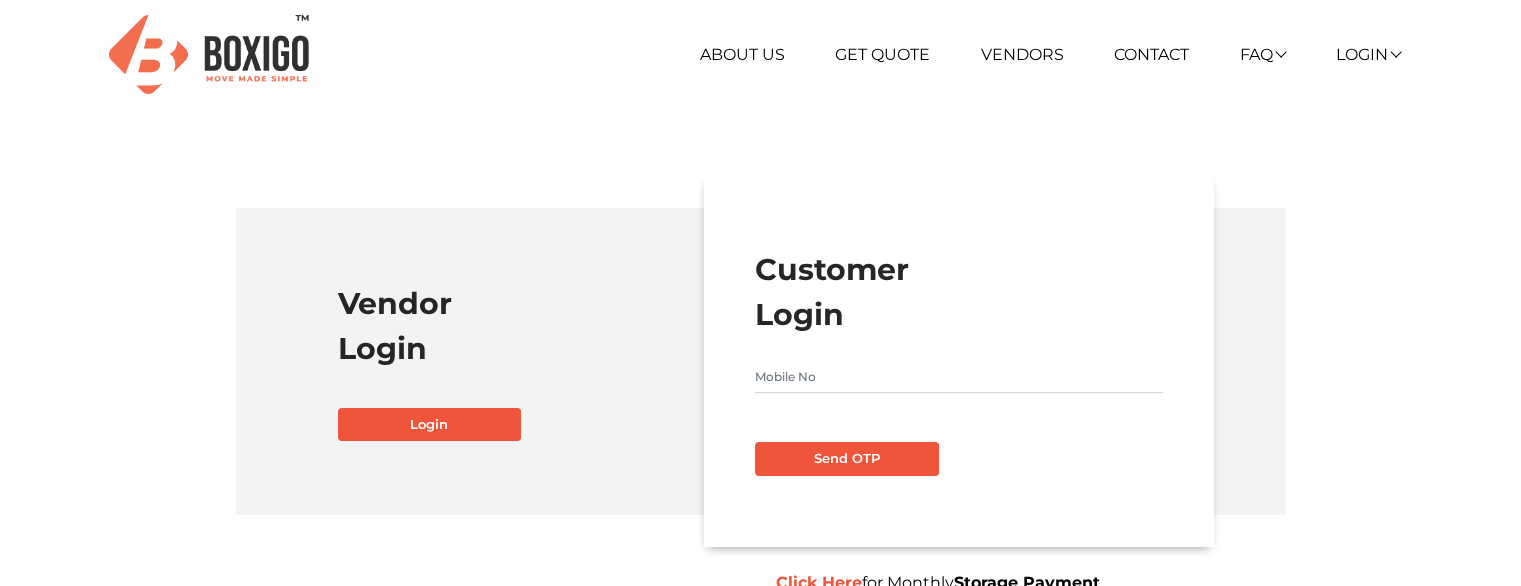 click at bounding box center [959, 377] 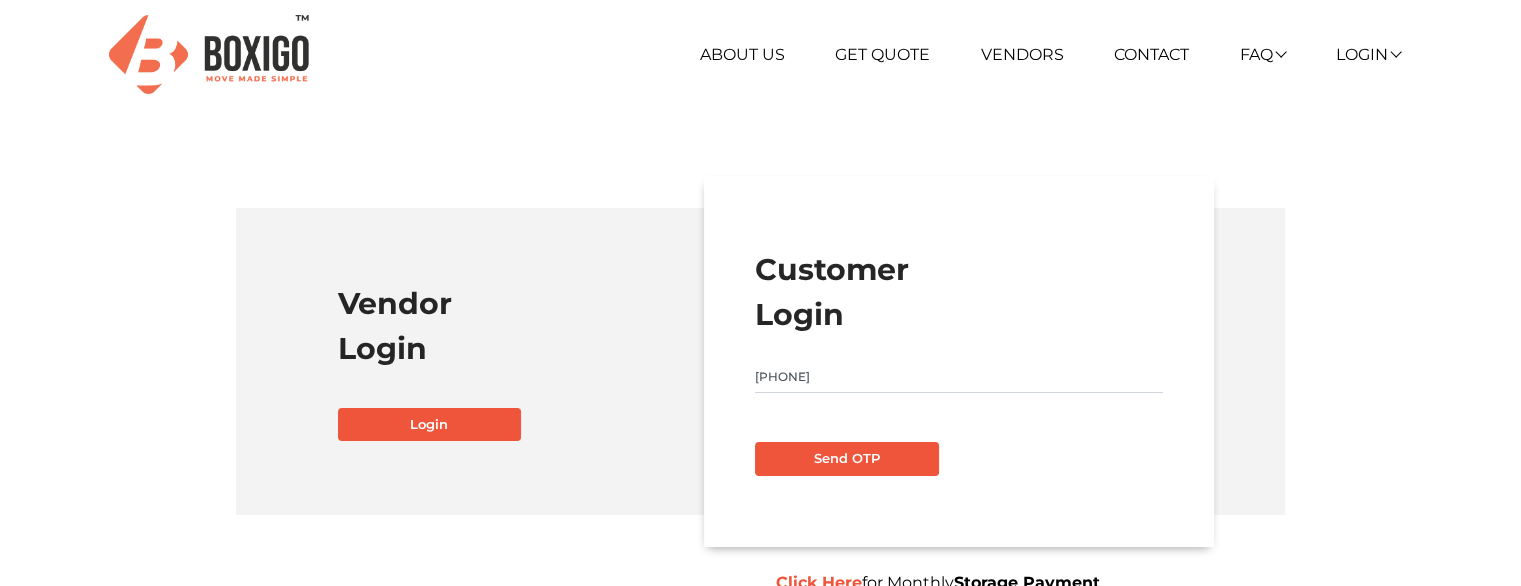 type on "[PHONE]" 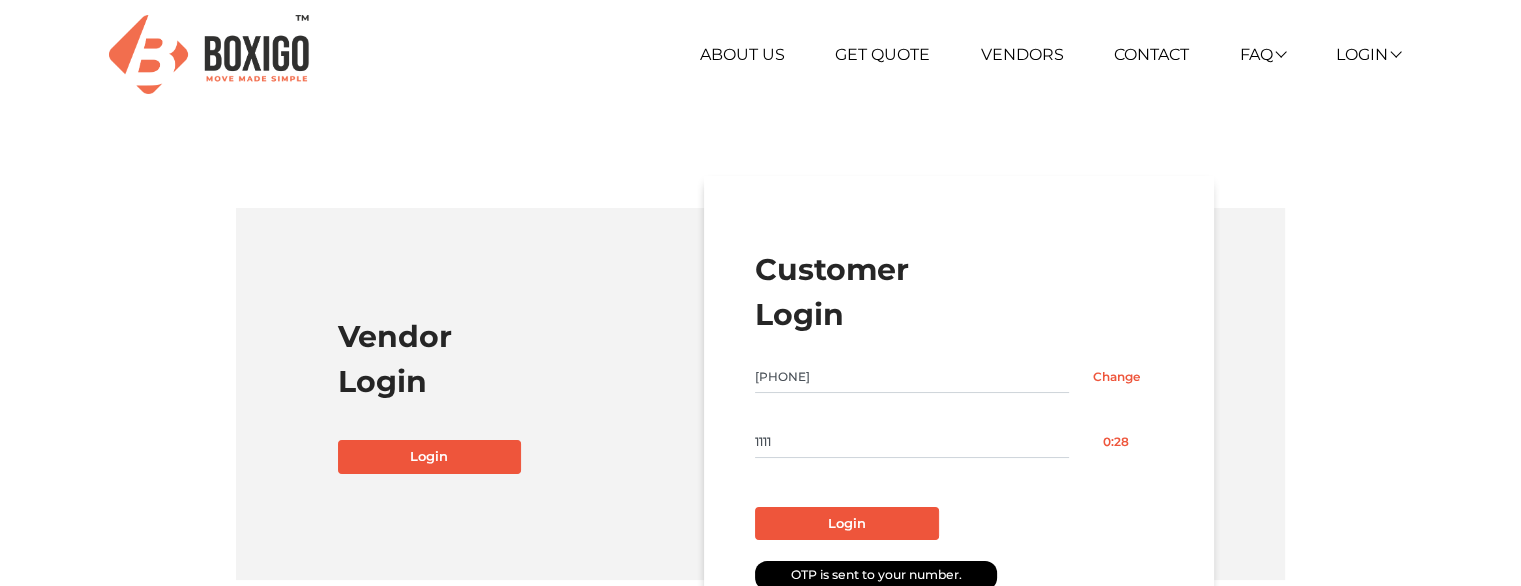 type on "1111" 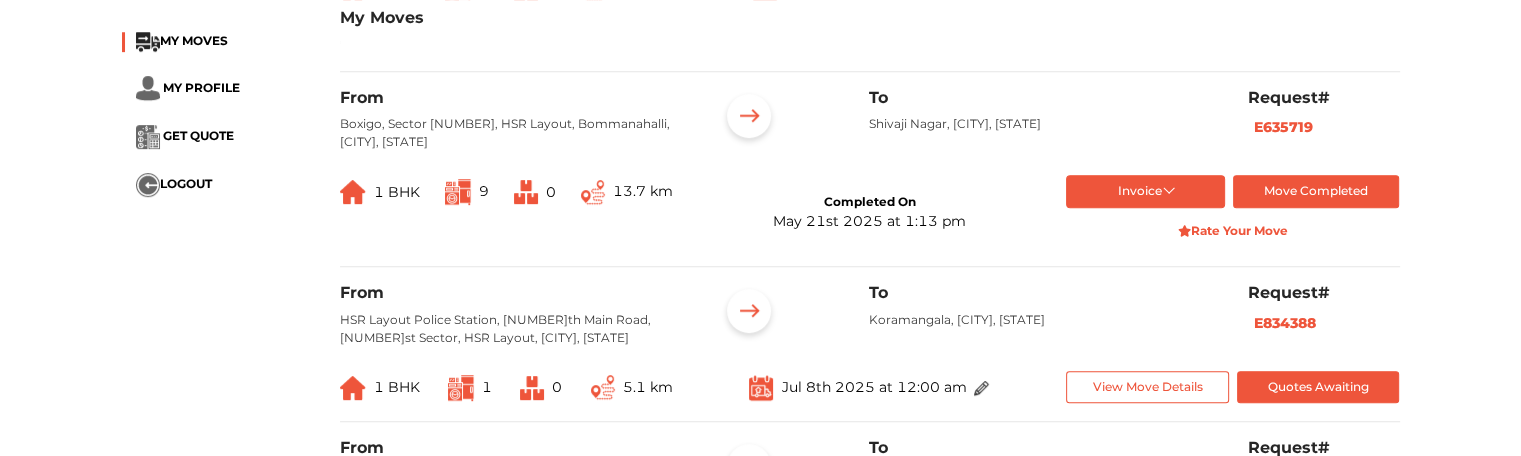 scroll, scrollTop: 908, scrollLeft: 0, axis: vertical 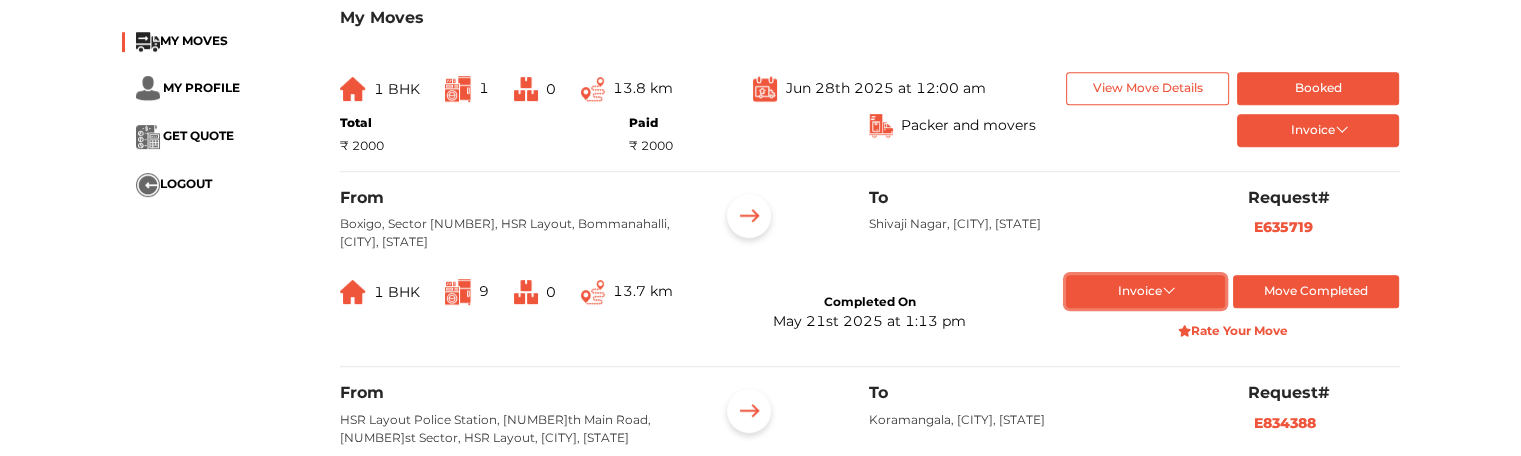 click on "Invoice" at bounding box center [1145, 291] 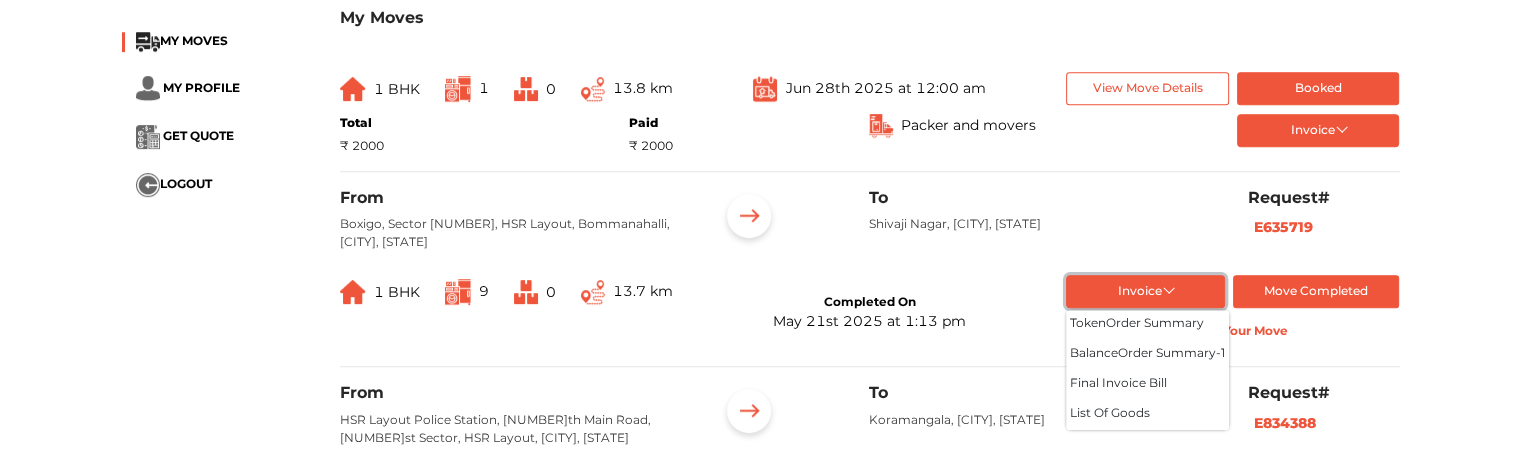 click on "Invoice" at bounding box center [1145, 291] 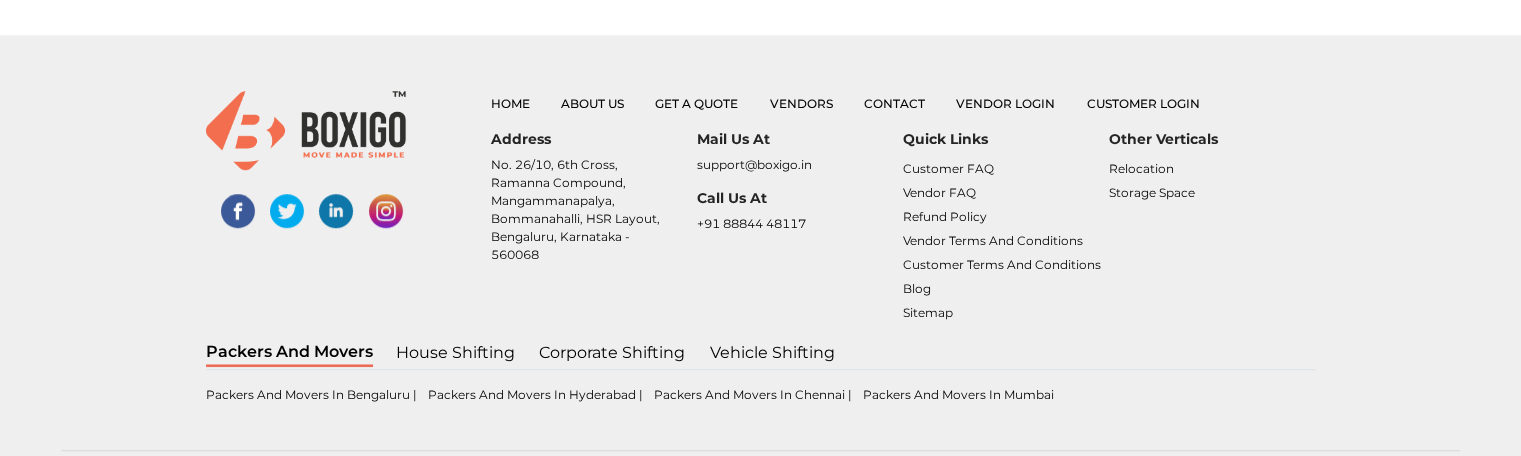 scroll, scrollTop: 1208, scrollLeft: 0, axis: vertical 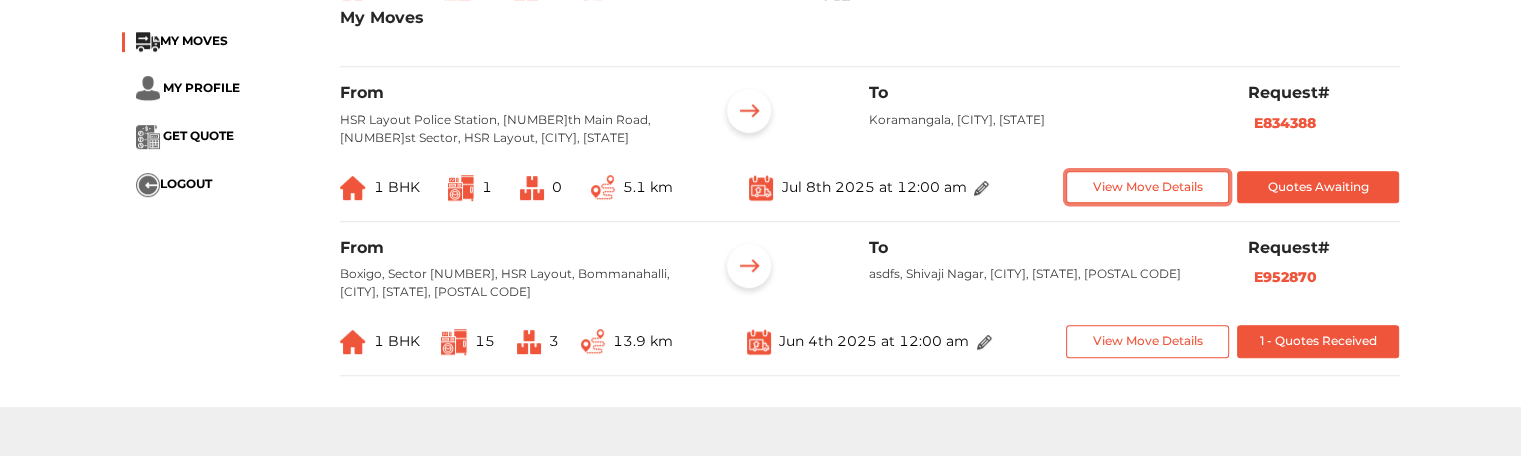 click on "View Move Details" at bounding box center [1147, 187] 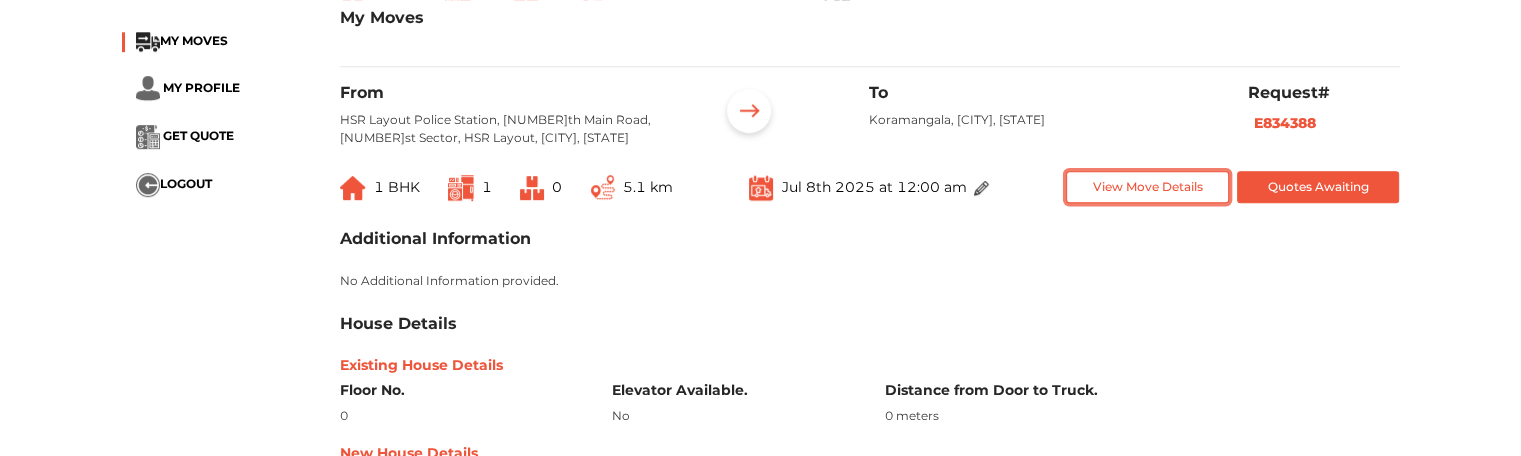 click on "View Move Details" at bounding box center (1147, 187) 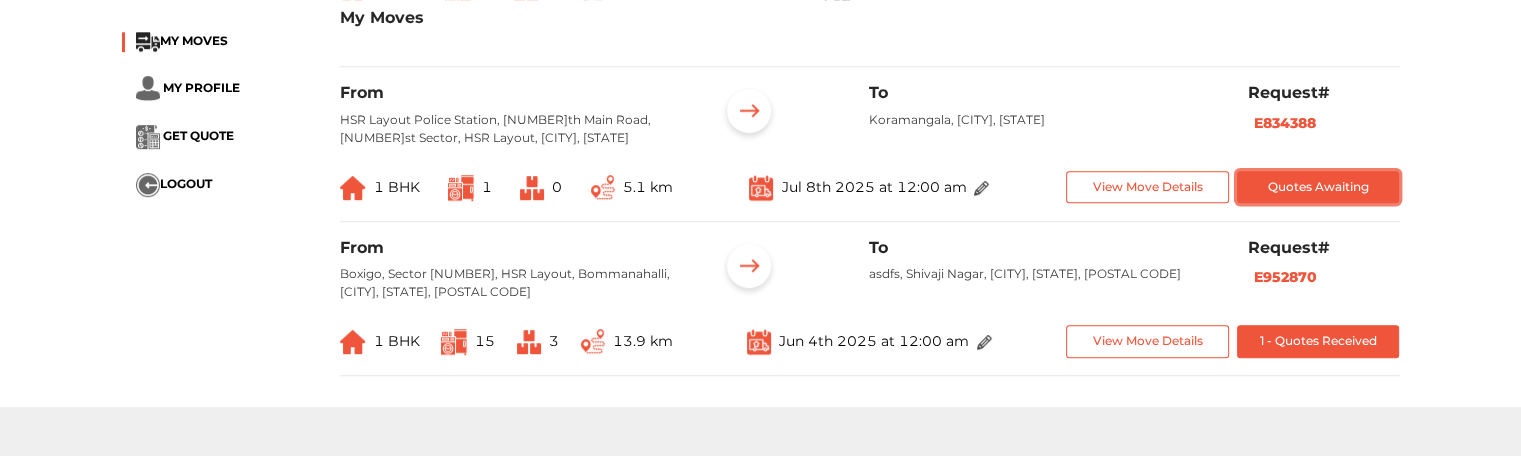 drag, startPoint x: 1349, startPoint y: 176, endPoint x: 1030, endPoint y: 263, distance: 330.65088 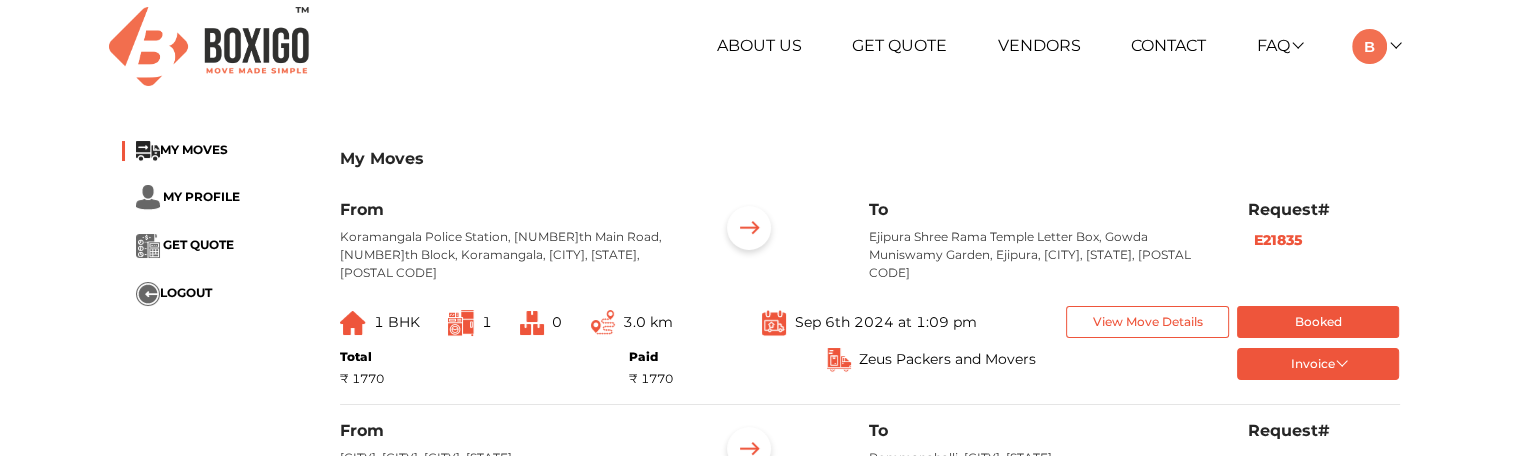 scroll, scrollTop: 0, scrollLeft: 0, axis: both 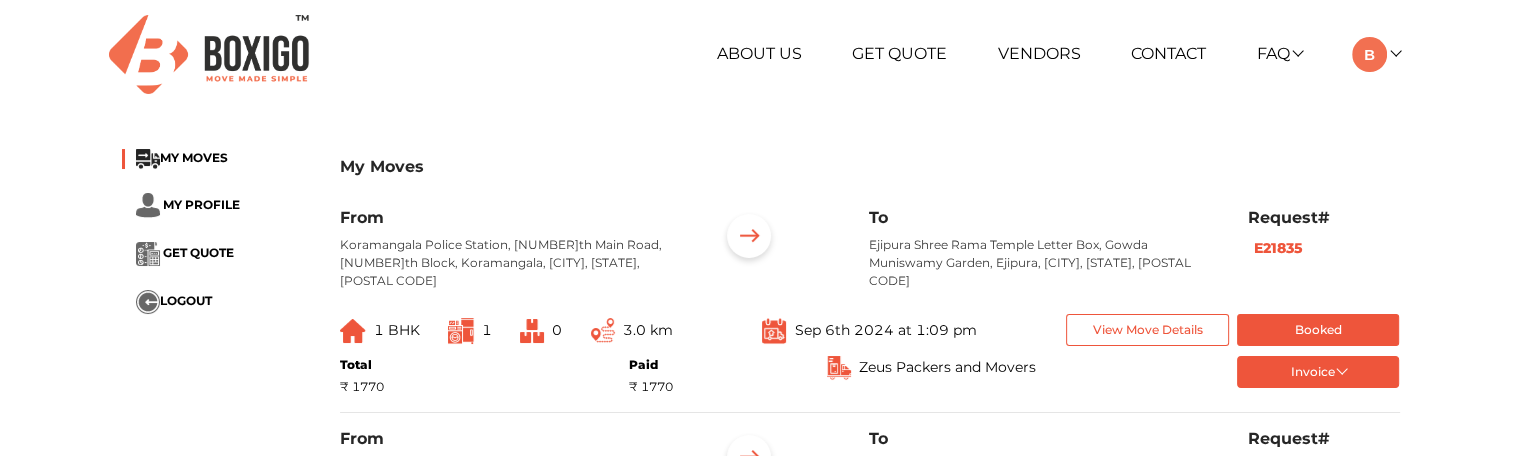 type 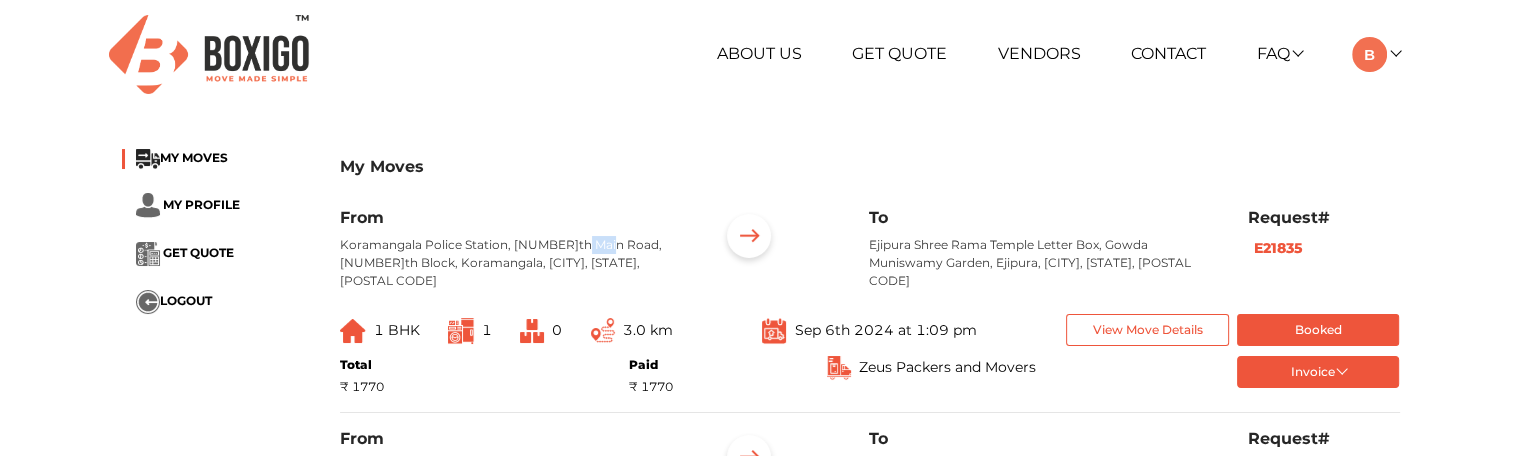 click on "Koramangala Police Station, [NUMBER]th Main Road, [NUMBER]th Block, Koramangala, [CITY], [STATE], [POSTAL CODE]" at bounding box center [514, 263] 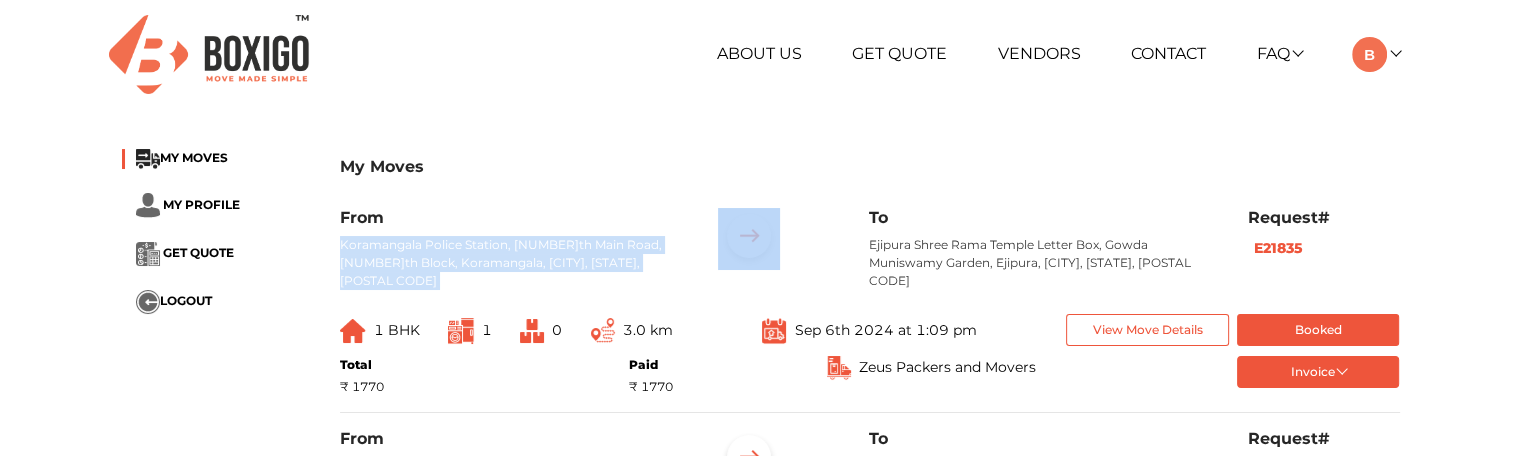 drag, startPoint x: 582, startPoint y: 244, endPoint x: 592, endPoint y: 286, distance: 43.174065 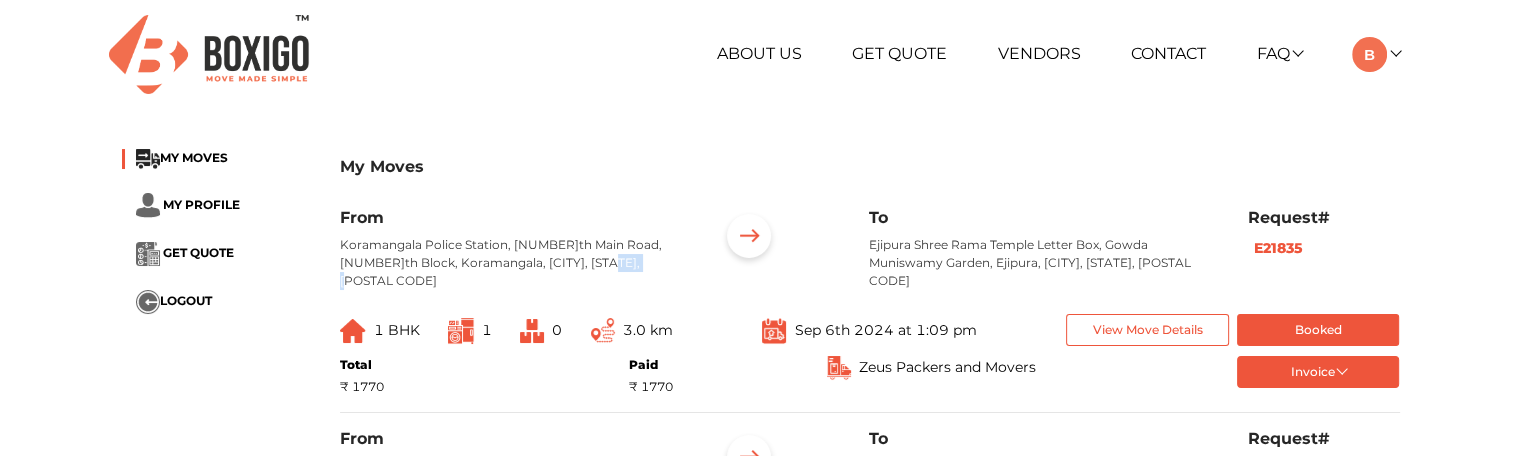 click on "From Koramangala Police Station, [NUMBER]th Main Road, [NUMBER]th Block, Koramangala, [CITY], [STATE], [POSTAL CODE]" at bounding box center [514, 256] 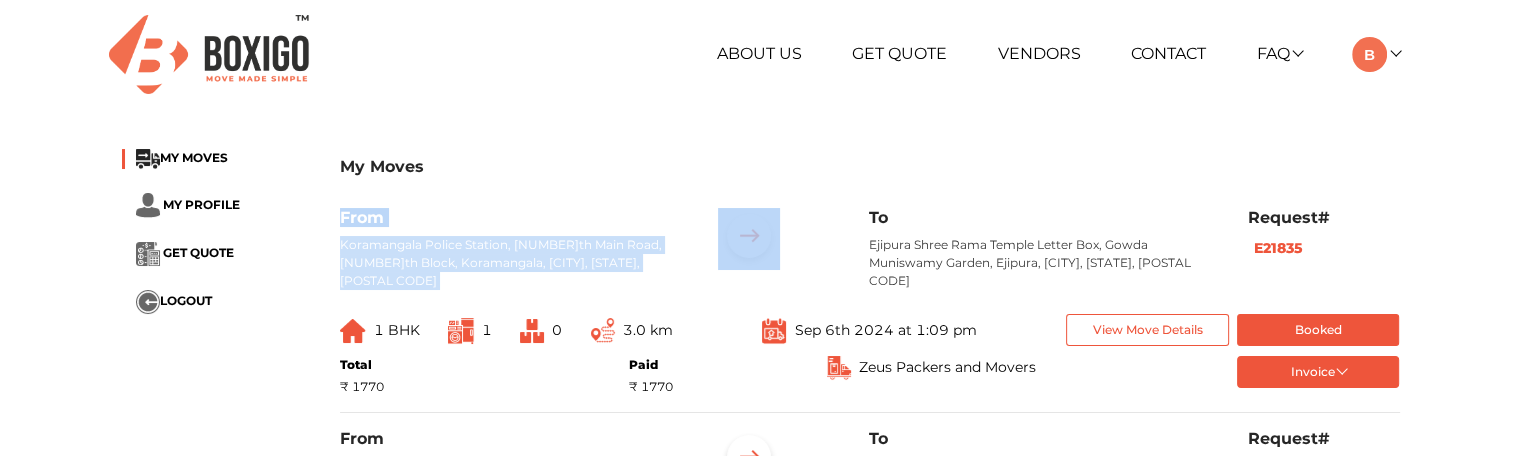 drag, startPoint x: 592, startPoint y: 286, endPoint x: 562, endPoint y: 220, distance: 72.498276 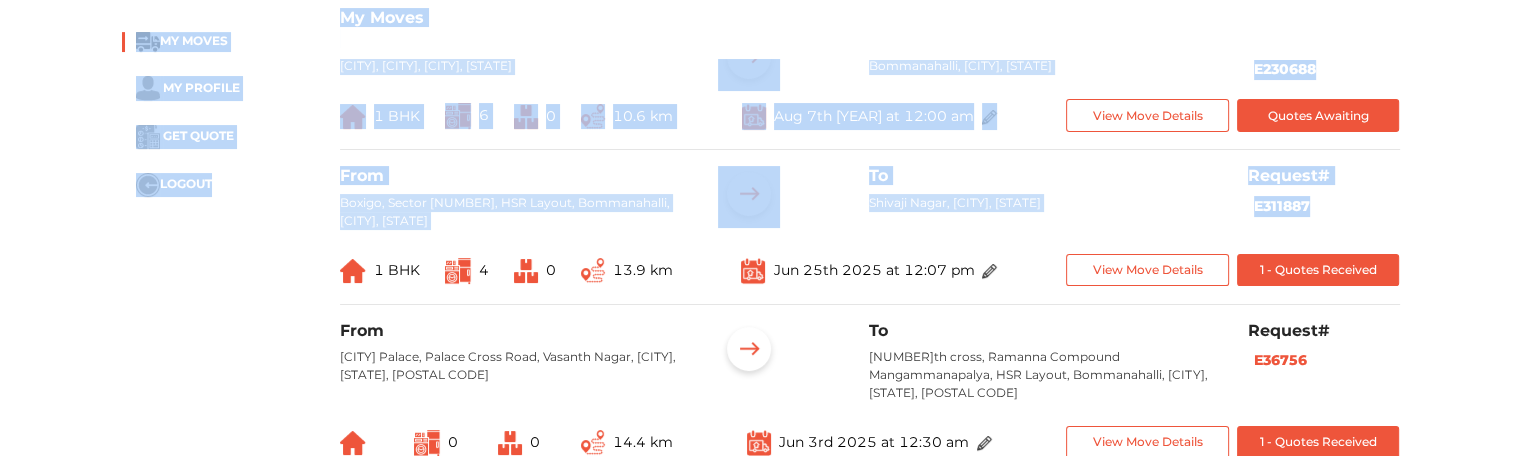 scroll, scrollTop: 900, scrollLeft: 0, axis: vertical 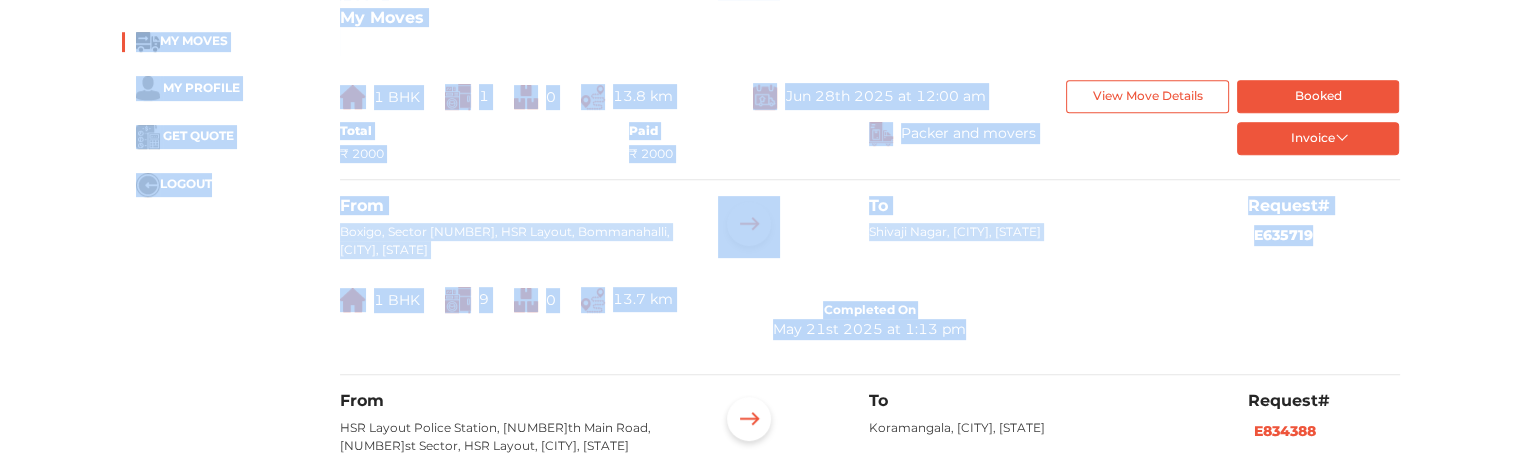 drag, startPoint x: 52, startPoint y: 69, endPoint x: 1034, endPoint y: 351, distance: 1021.6888 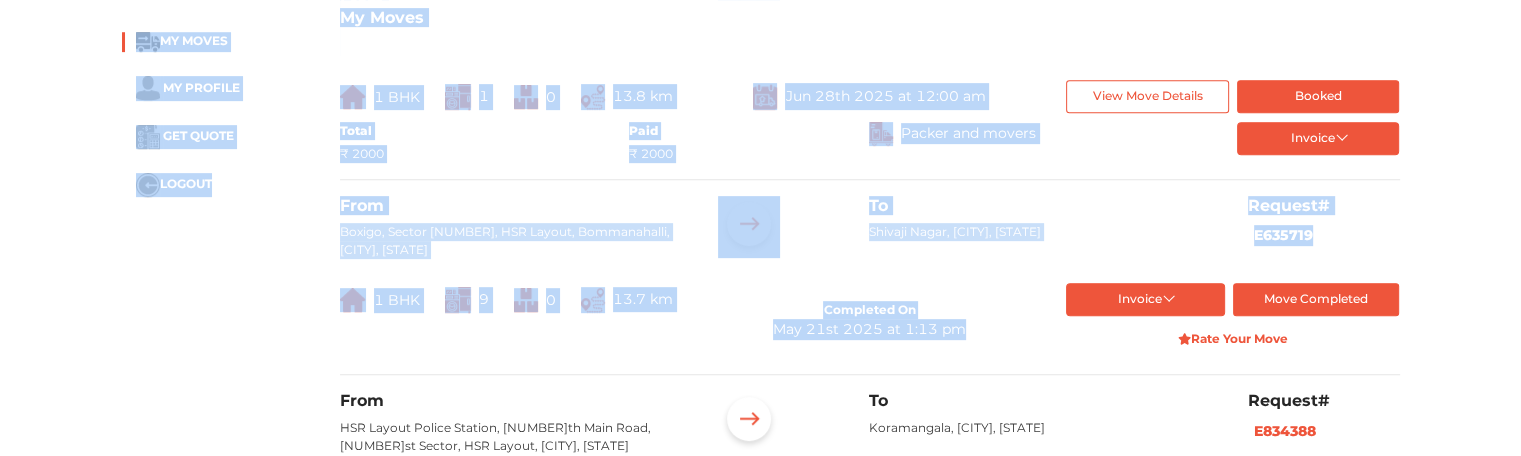 click on "+91 [PHONE] RELOCATION STORAGE SPACE About Us Get Quote Vendors Contact FAQ Customer FAQ Vendor FAQ My Moves My Profile Make Estimate LOGOUT +91 [PHONE] My Moves My Moves MY MOVES MY PROFILE GET QUOTE LOGOUT My Moves From Koramangala Police Station, [NUMBER]th Main Road, [NUMBER]th Block, Koramangala, [CITY], [STATE], [POSTAL CODE] To Ejipura Shree Rama Temple Letter Box, Gowda Muniswamy Garden, Ejipura, [CITY], [STATE], [POSTAL CODE] Request# E21835 1 BHK 1 0 3.0 km Sep 6th [YEAR] at 1:09 pm View Move Details Booked Total ₹ 1770 Paid ₹ 1770 Zeus Packers and Movers Invoice full Order summary List of Goods From [CITY], [CITY], [CITY], [STATE] To Bommanahalli, [CITY], [STATE] Request# E230688 1 BHK 6 0 10.6 km Aug 7th [YEAR] at 12:00 am View Move Details Quotes Awaiting From Boxigo, Sector [NUMBER], HSR Layout, Bommanahalli, [CITY], [STATE] To Shivaji Nagar, [CITY], [STATE] Request# E311887 1 BHK 4 0 13.9 km Jun 25th [YEAR] at 12:07 pm From To" at bounding box center (760, 140) 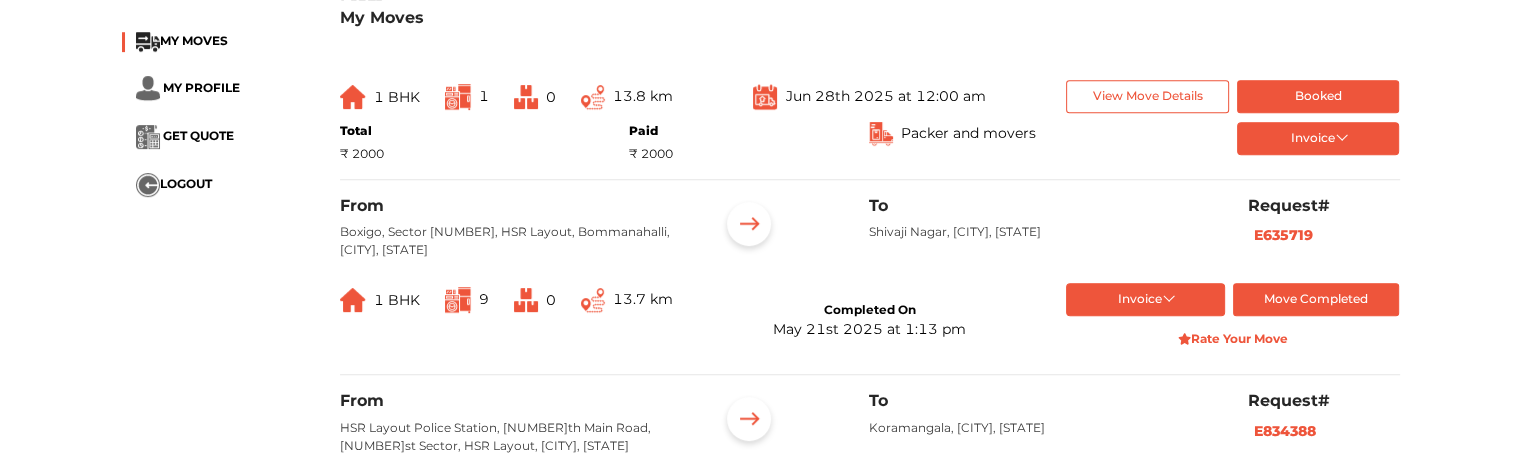 click on "From Boxigo, Sector [NUMBER], HSR Layout, Bommanahalli, [CITY], [STATE] To Shivaji Nagar, [CITY], [STATE] Request# E635719 1 BHK 9 0 13.7 km Completed On May 21st [YEAR] at 1:13 pm Invoice token Order summary balance Order summary- 1 Final Invoice Bill List of Goods Move Completed Rate Your Move" at bounding box center [870, 286] 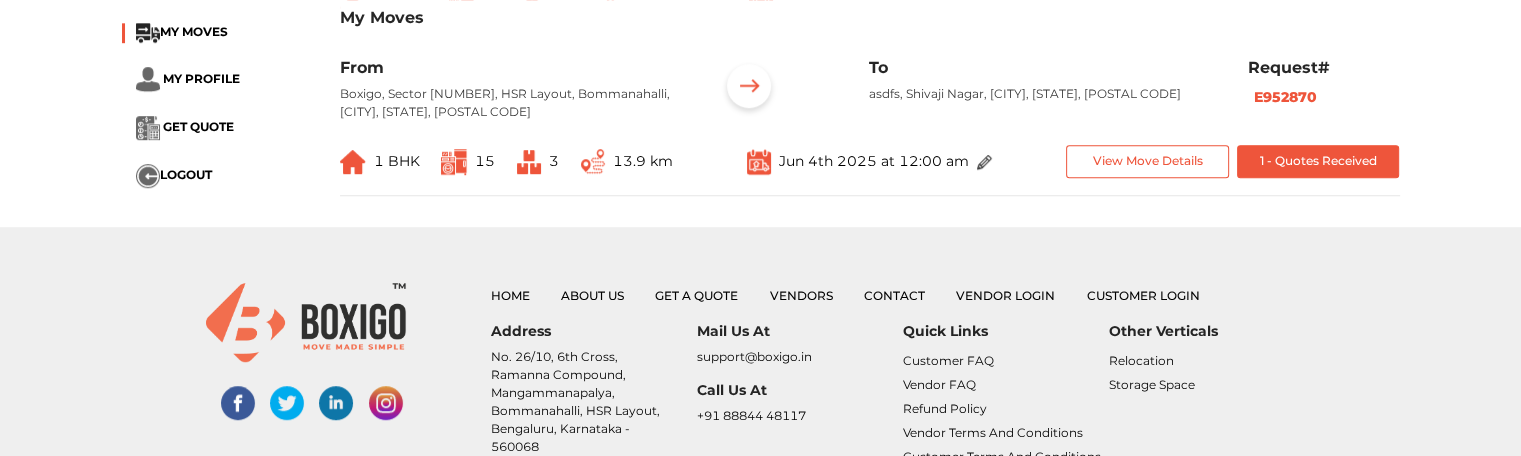 scroll, scrollTop: 1400, scrollLeft: 0, axis: vertical 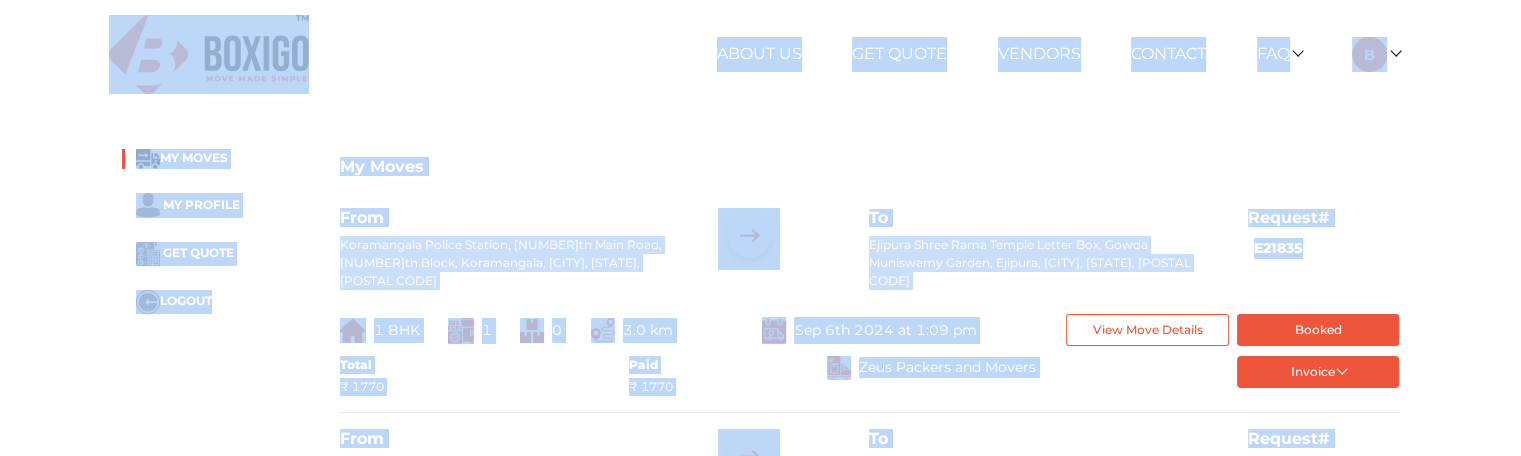 drag, startPoint x: 1440, startPoint y: 157, endPoint x: 40, endPoint y: 11, distance: 1407.5923 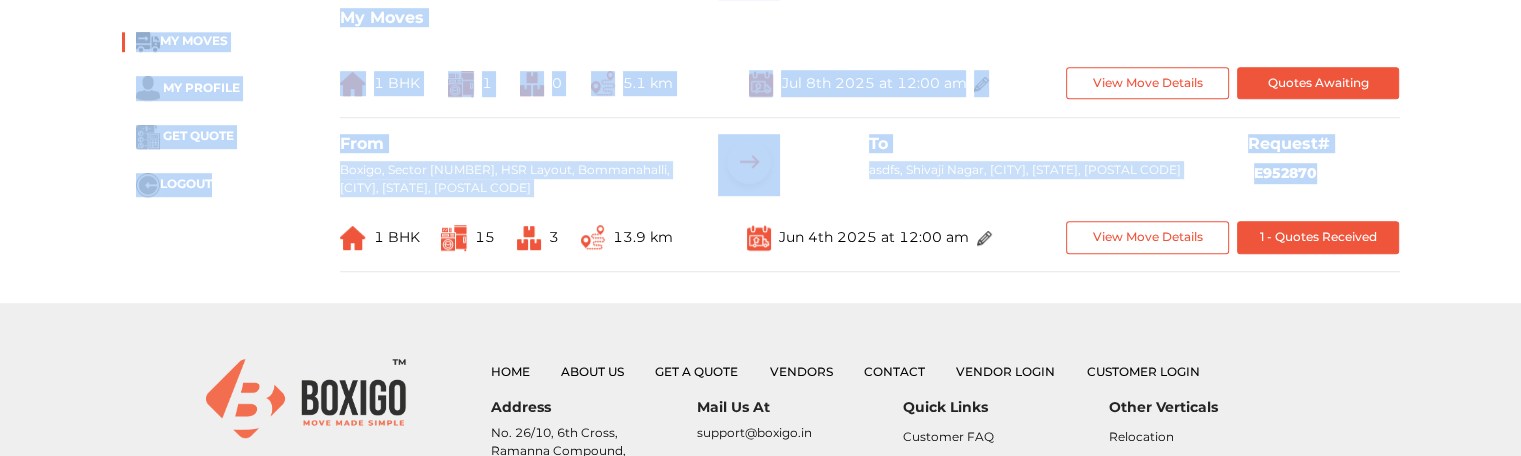 scroll, scrollTop: 1500, scrollLeft: 0, axis: vertical 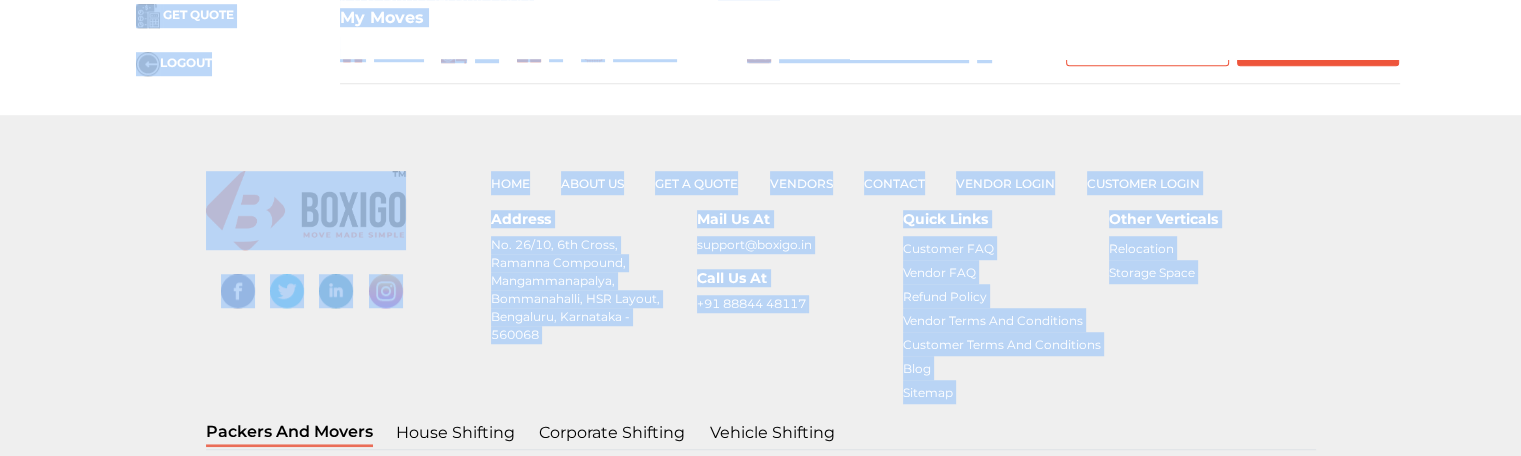 drag, startPoint x: 40, startPoint y: 16, endPoint x: 1380, endPoint y: 257, distance: 1361.4995 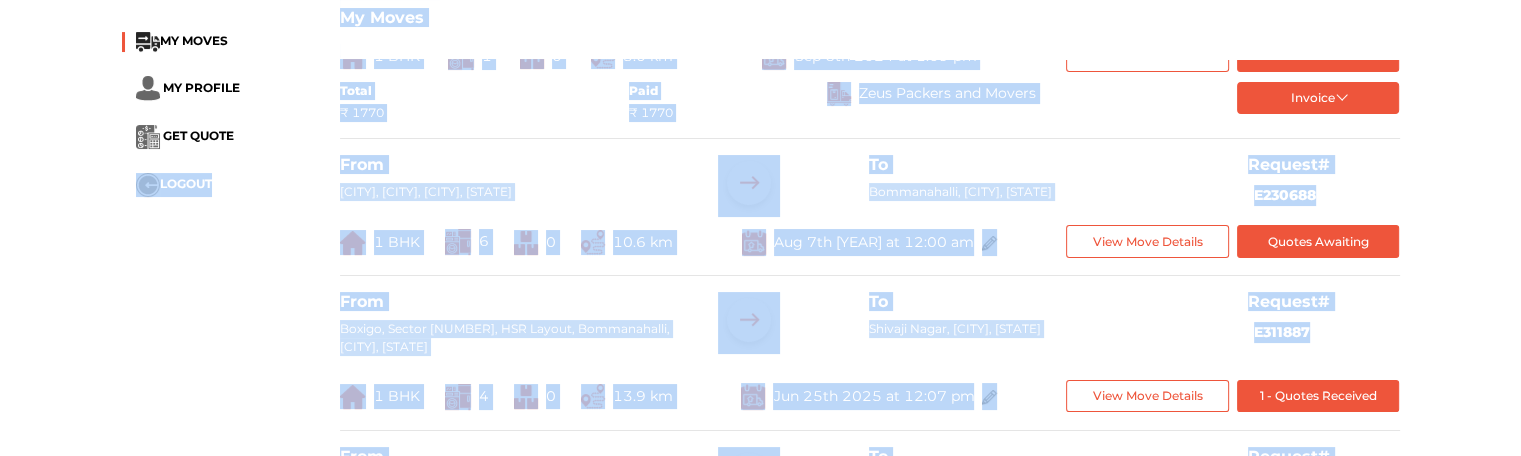 scroll, scrollTop: 77, scrollLeft: 0, axis: vertical 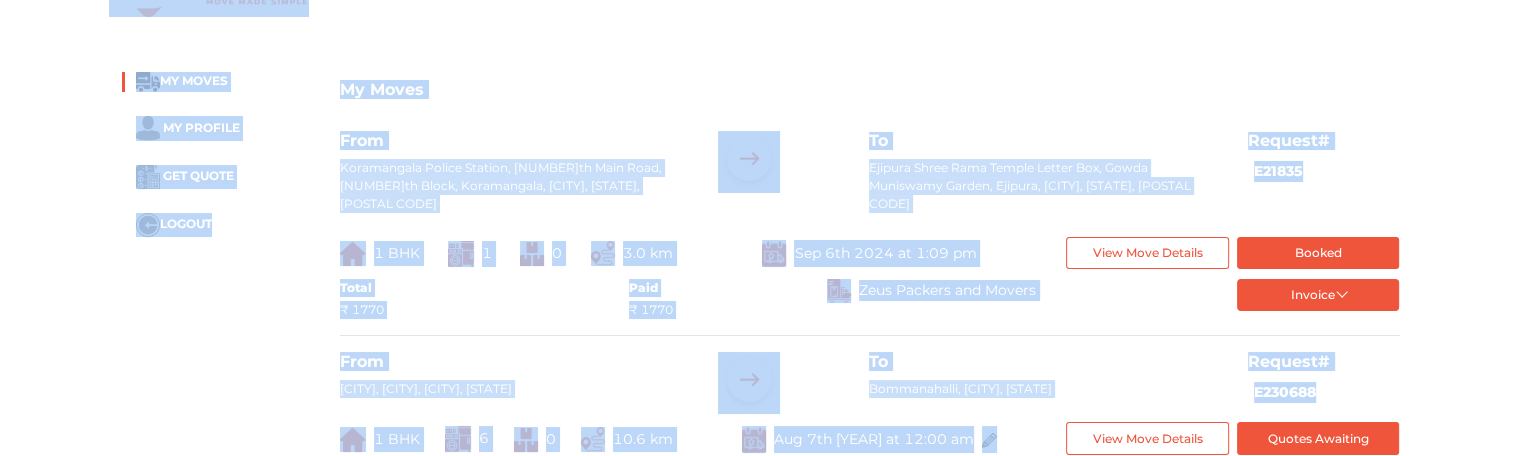 drag, startPoint x: 1473, startPoint y: 197, endPoint x: 18, endPoint y: -19, distance: 1470.9456 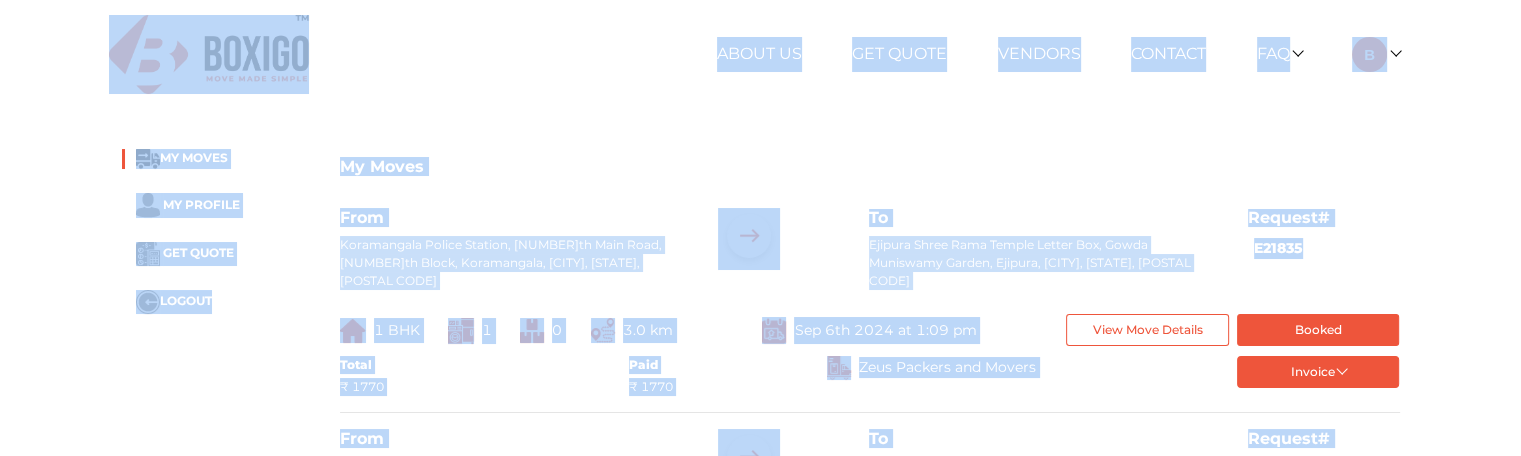 click on "+91 [PHONE] RELOCATION STORAGE SPACE About Us Get Quote Vendors Contact FAQ Customer FAQ Vendor FAQ My Moves My Profile Make Estimate LOGOUT +91 [PHONE]" at bounding box center (760, 55) 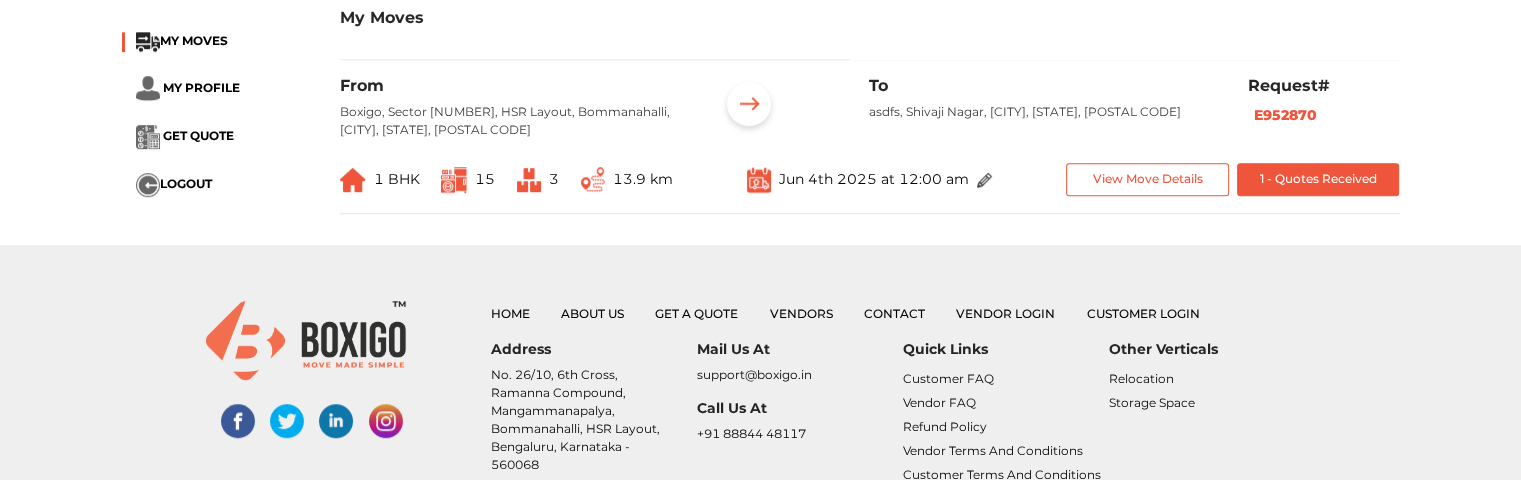 scroll, scrollTop: 1284, scrollLeft: 0, axis: vertical 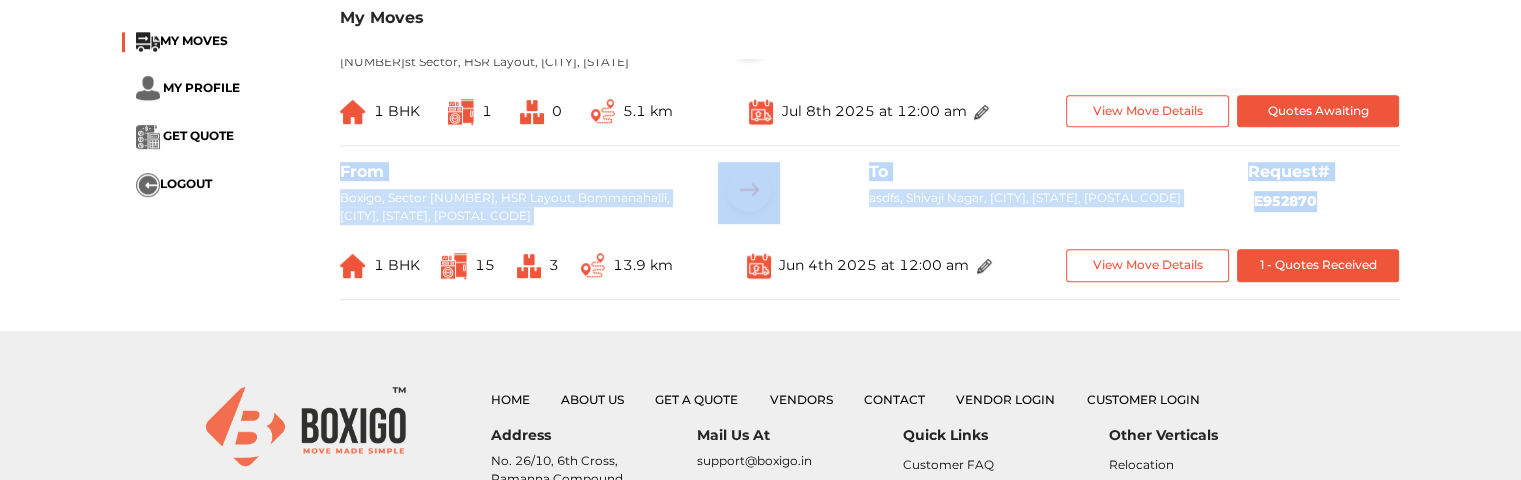 drag, startPoint x: 325, startPoint y: 141, endPoint x: 1401, endPoint y: 267, distance: 1083.3522 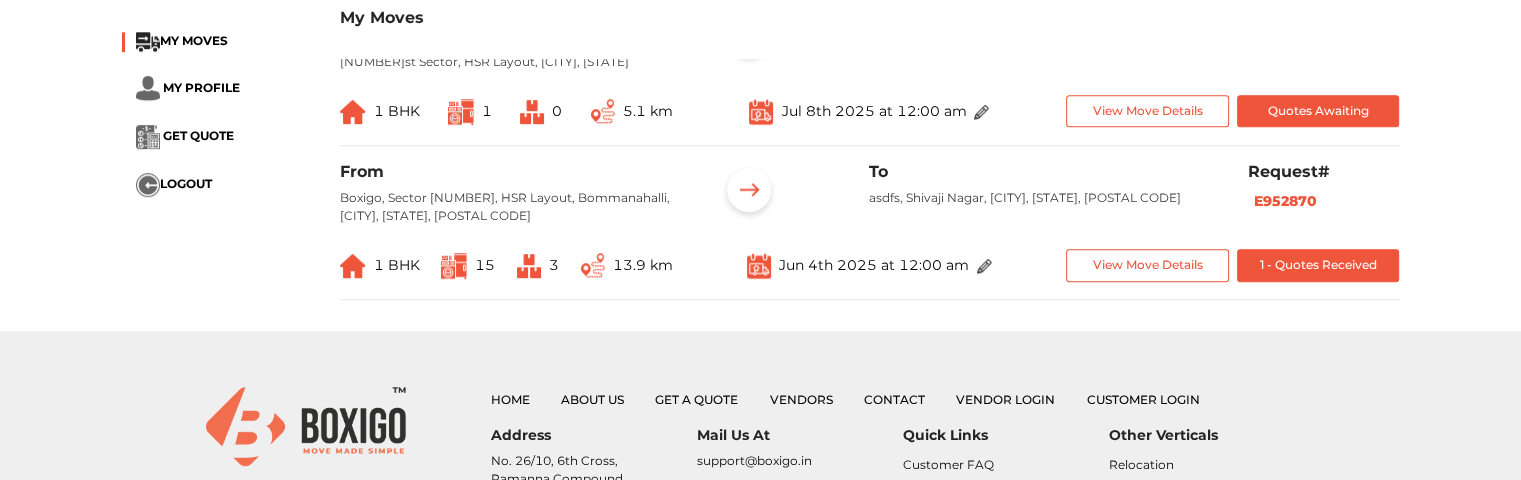 click on "My Moves From Koramangala Police Station, [NUMBER]th Main Road, [NUMBER]th Block, Koramangala, [CITY], [STATE], [POSTAL CODE] To Ejipura Shree Rama Temple Letter Box, Gowda Muniswamy Garden, Ejipura, [CITY], [STATE], [POSTAL CODE] Request# E21835 1 BHK 1 0 3.0 km Sep 6th [YEAR] at 1:09 pm View Move Details Booked Total ₹ 1770 Paid ₹ 1770 Zeus Packers and Movers Invoice full Order summary List of Goods From [CITY], [CITY], [CITY], [STATE] To Bommanahalli, [CITY], [STATE] Request# E230688 1 BHK 6 0 10.6 km Aug 7th [YEAR] at 12:00 am View Move Details Quotes Awaiting From Boxigo, Sector [NUMBER], HSR Layout, Bommanahalli, [CITY], [STATE] To Shivaji Nagar, [CITY], [STATE] Request# E311887 1 BHK 4 0 13.9 km Jun 25th [YEAR] at 12:07 pm View Move Details 1 - Quotes Received From [CITY] Palace, Palace Cross Road, Vasanth Nagar, [CITY], [STATE], [POSTAL CODE] To 6th cross, Ramanna Compound Mangammanapalya, HSR Layout, Bommanahalli, [CITY], [STATE], [POSTAL CODE] Request# E36756 0 0 14.4 km 1" at bounding box center (870, -410) 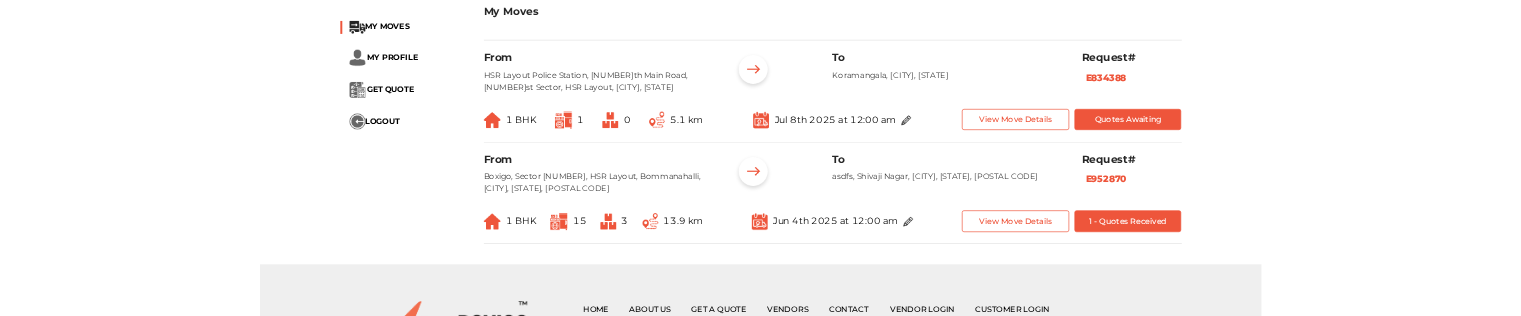 scroll, scrollTop: 1184, scrollLeft: 0, axis: vertical 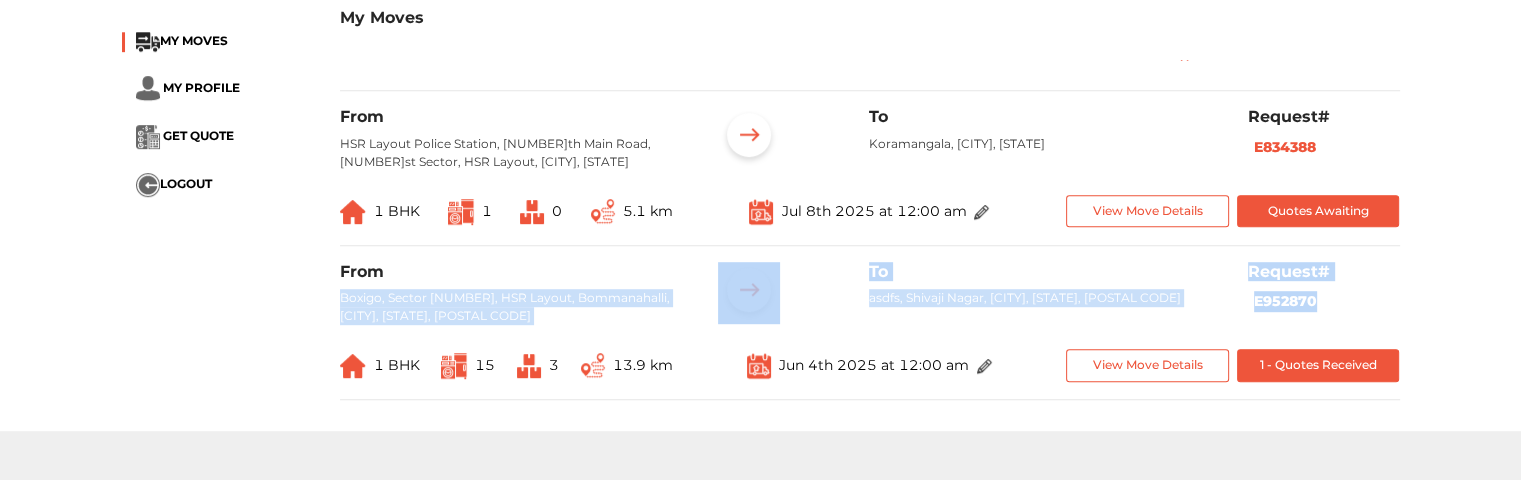drag, startPoint x: 317, startPoint y: 350, endPoint x: 1380, endPoint y: 341, distance: 1063.0381 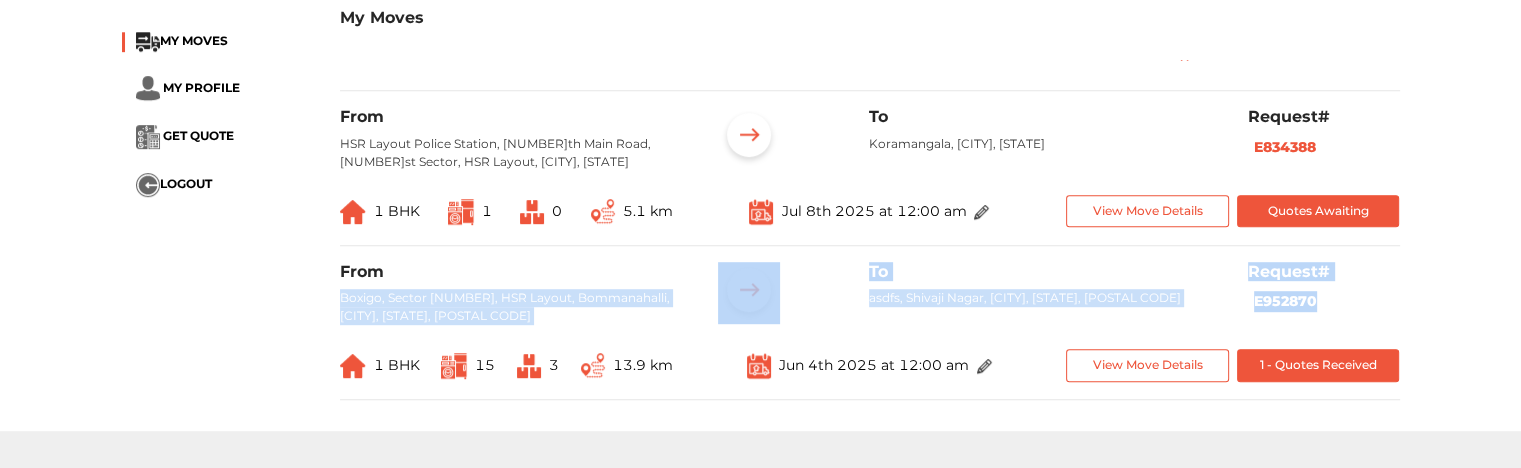 click on "To asdfs, Shivaji Nagar, [CITY], [STATE], [POSTAL CODE]" at bounding box center [1043, 301] 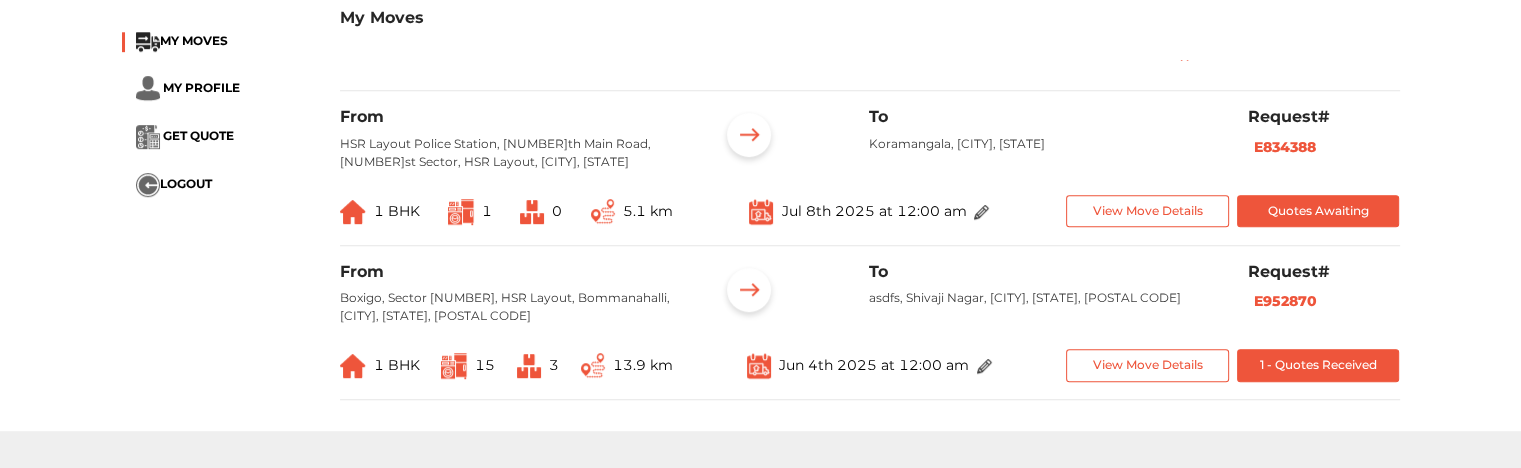 drag, startPoint x: 1291, startPoint y: 286, endPoint x: 1333, endPoint y: 301, distance: 44.598206 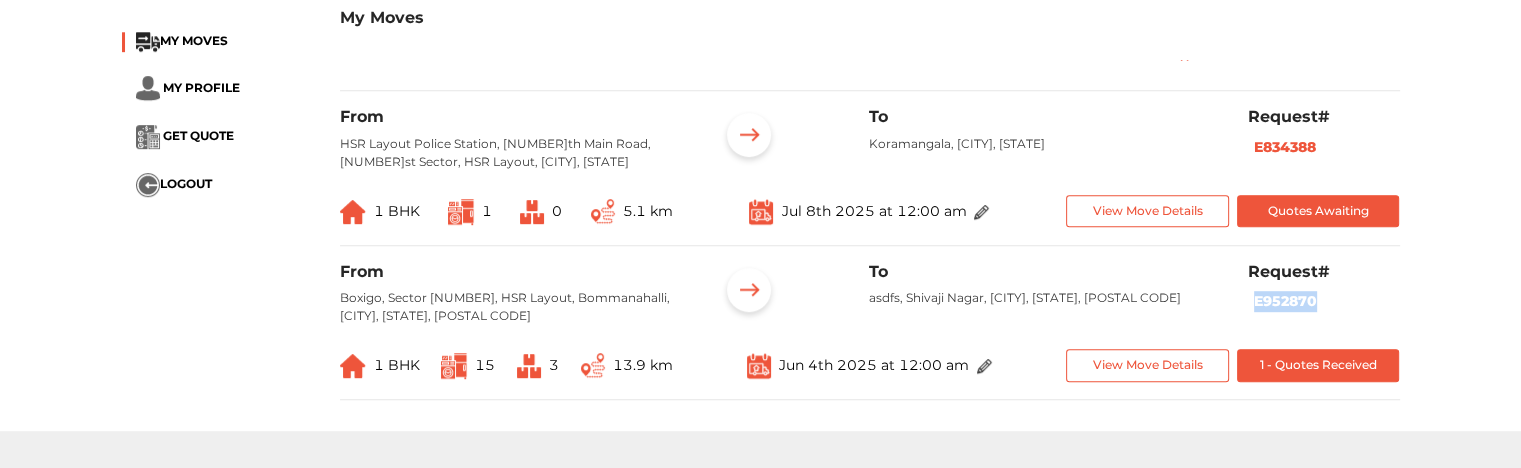 drag, startPoint x: 1334, startPoint y: 291, endPoint x: 1246, endPoint y: 285, distance: 88.20431 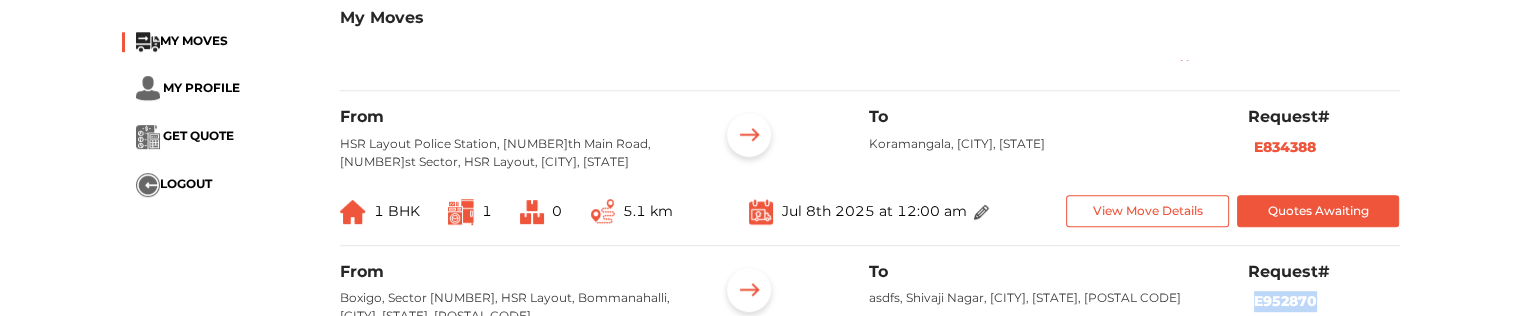 click on "Jun 4th 2025 at 12:00 am" at bounding box center [869, 366] 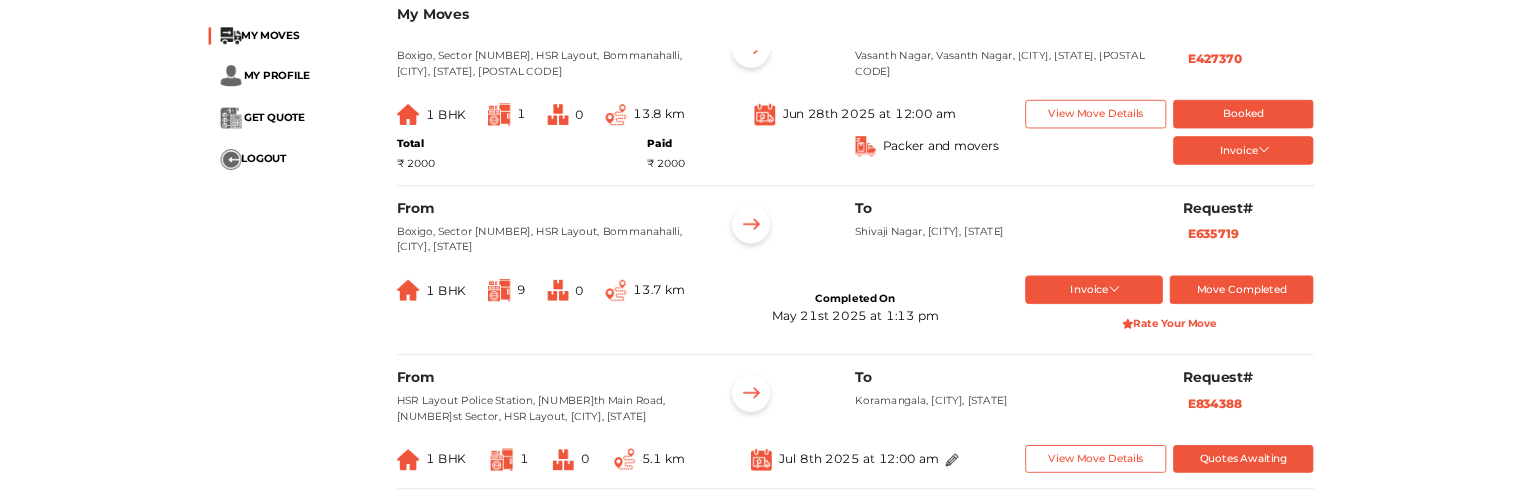 scroll, scrollTop: 784, scrollLeft: 0, axis: vertical 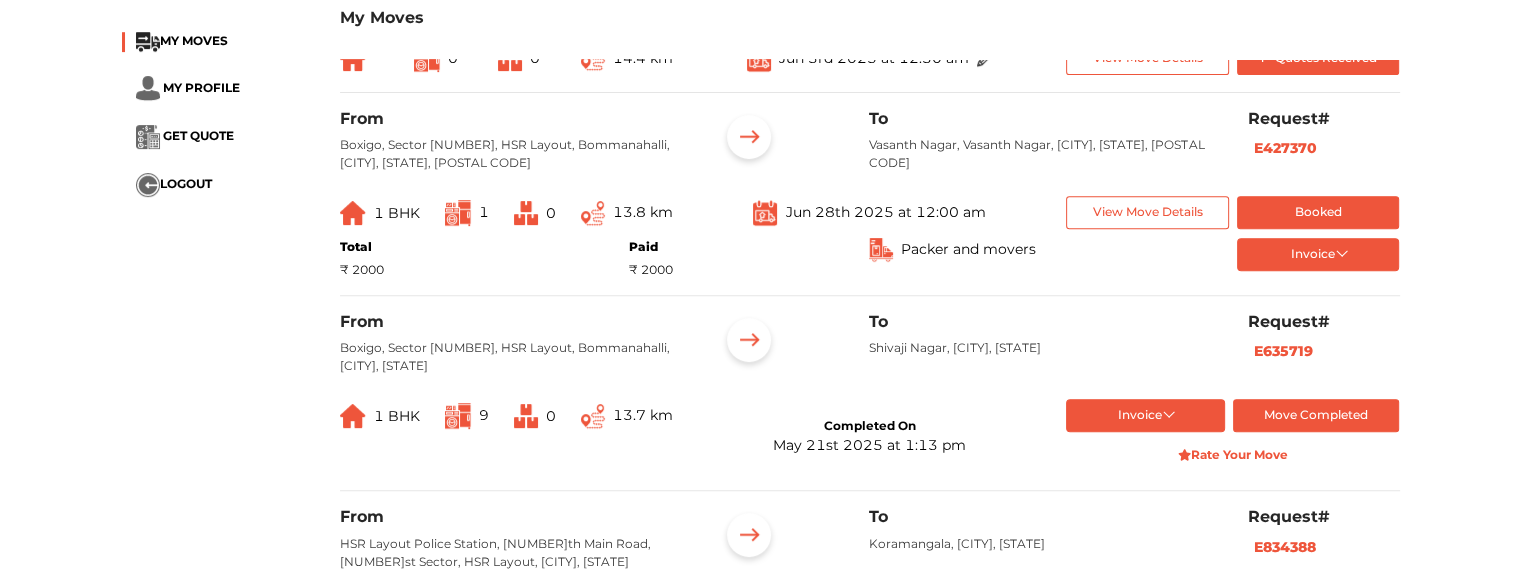 drag, startPoint x: 1316, startPoint y: 342, endPoint x: 1228, endPoint y: 339, distance: 88.051125 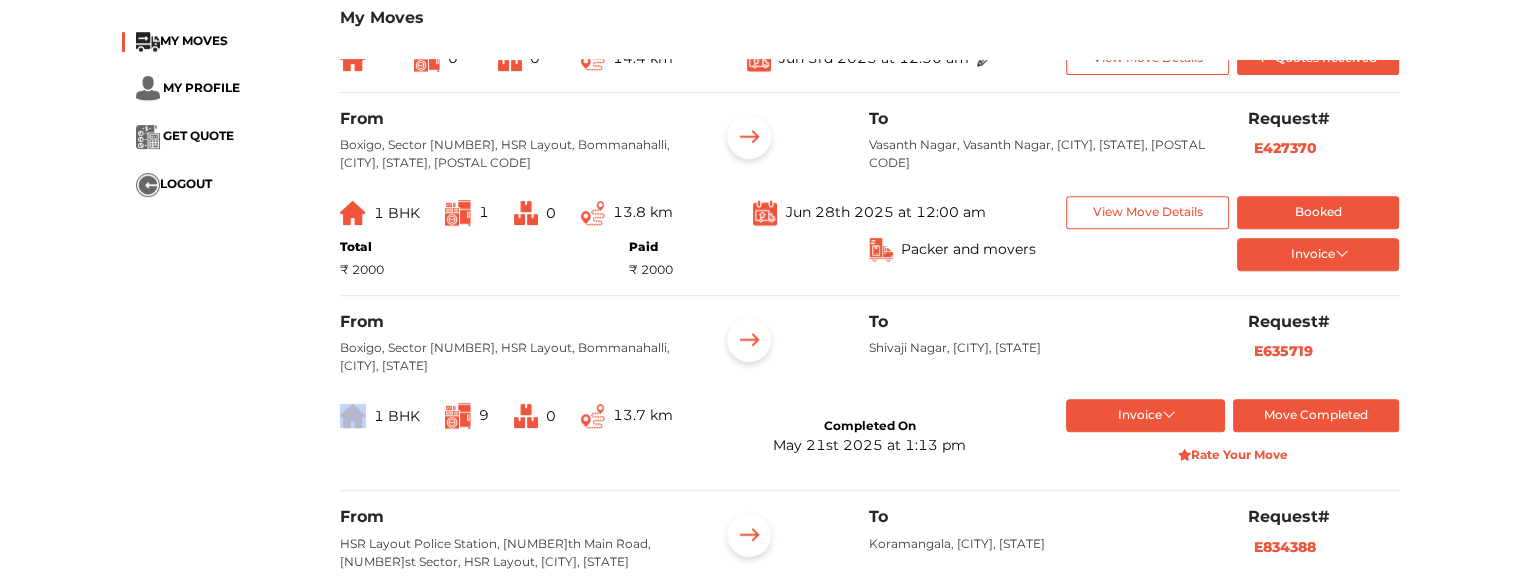 click on "Request#  E635719" at bounding box center (1324, 351) 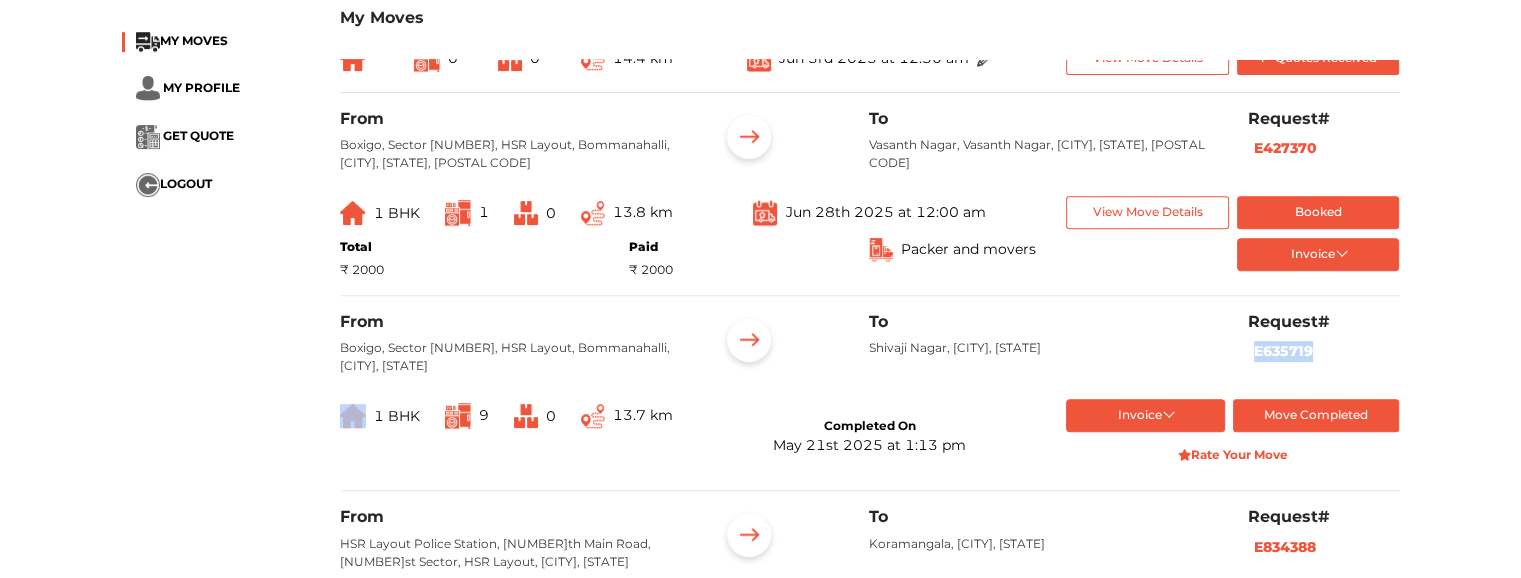 click on "Request#  E635719" at bounding box center (1324, 351) 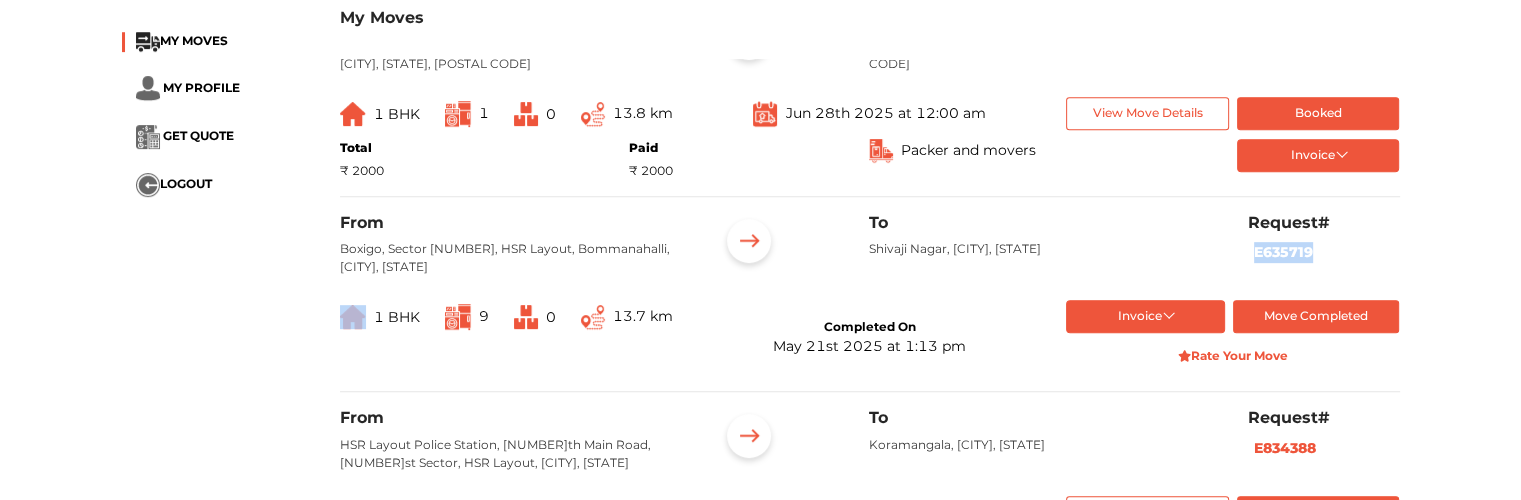 scroll, scrollTop: 884, scrollLeft: 0, axis: vertical 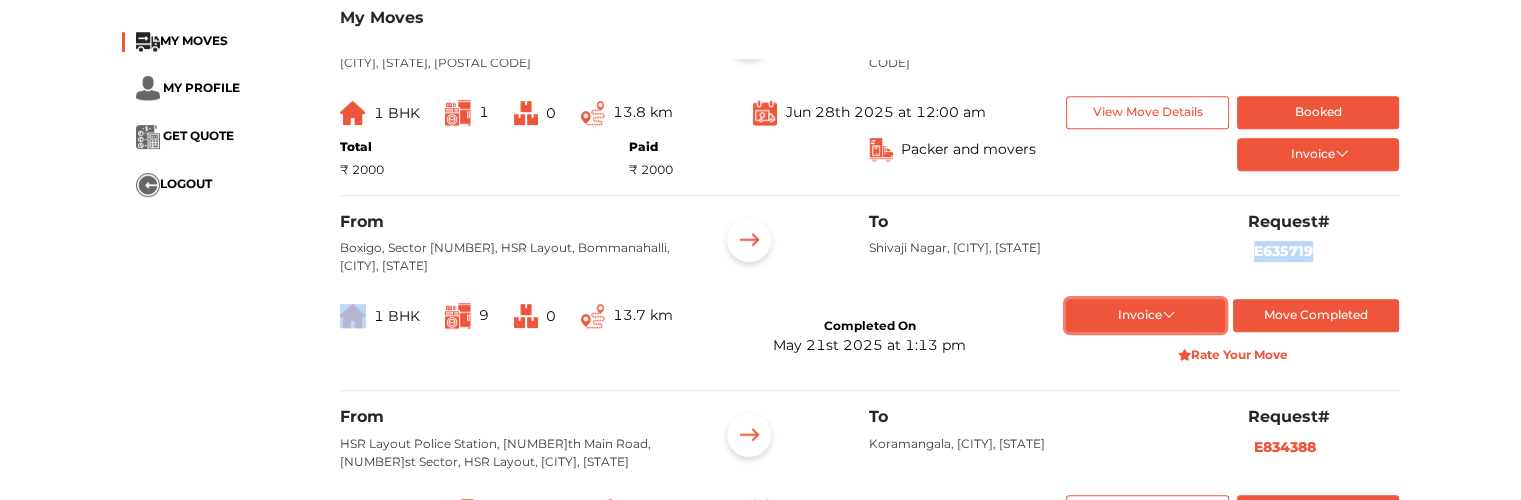 click on "Invoice" at bounding box center [1145, 315] 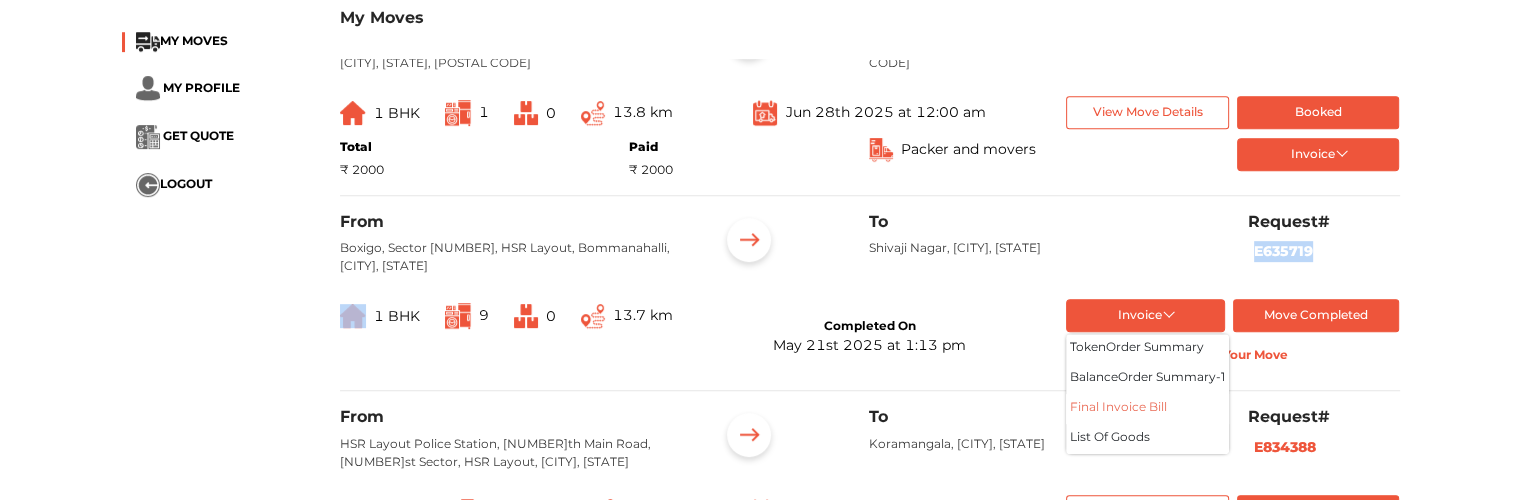 click on "Final Invoice Bill" at bounding box center [1147, 409] 